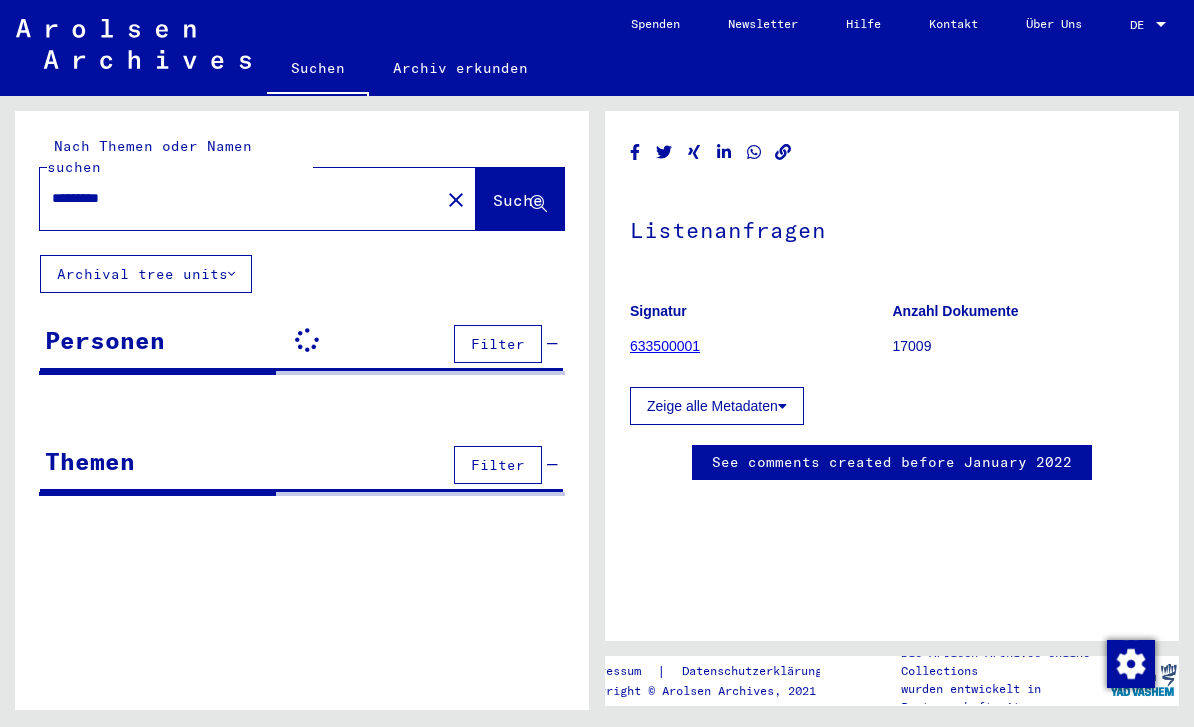scroll, scrollTop: 0, scrollLeft: 0, axis: both 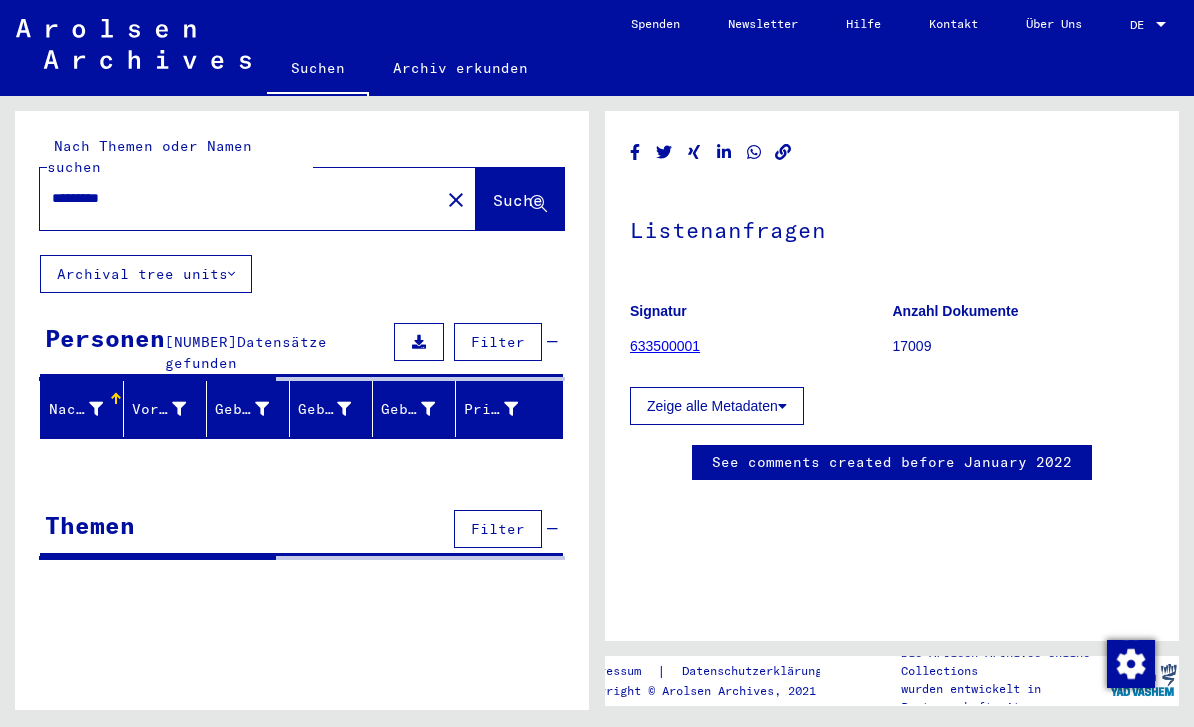 type on "**********" 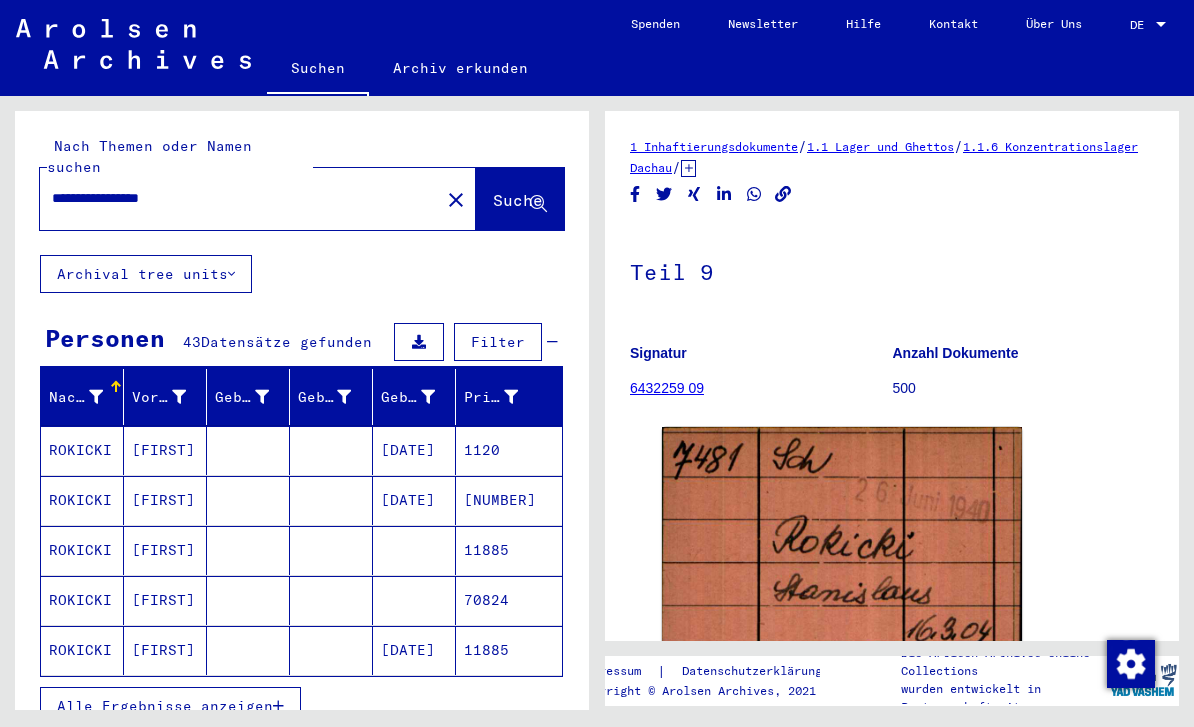 scroll, scrollTop: 0, scrollLeft: 0, axis: both 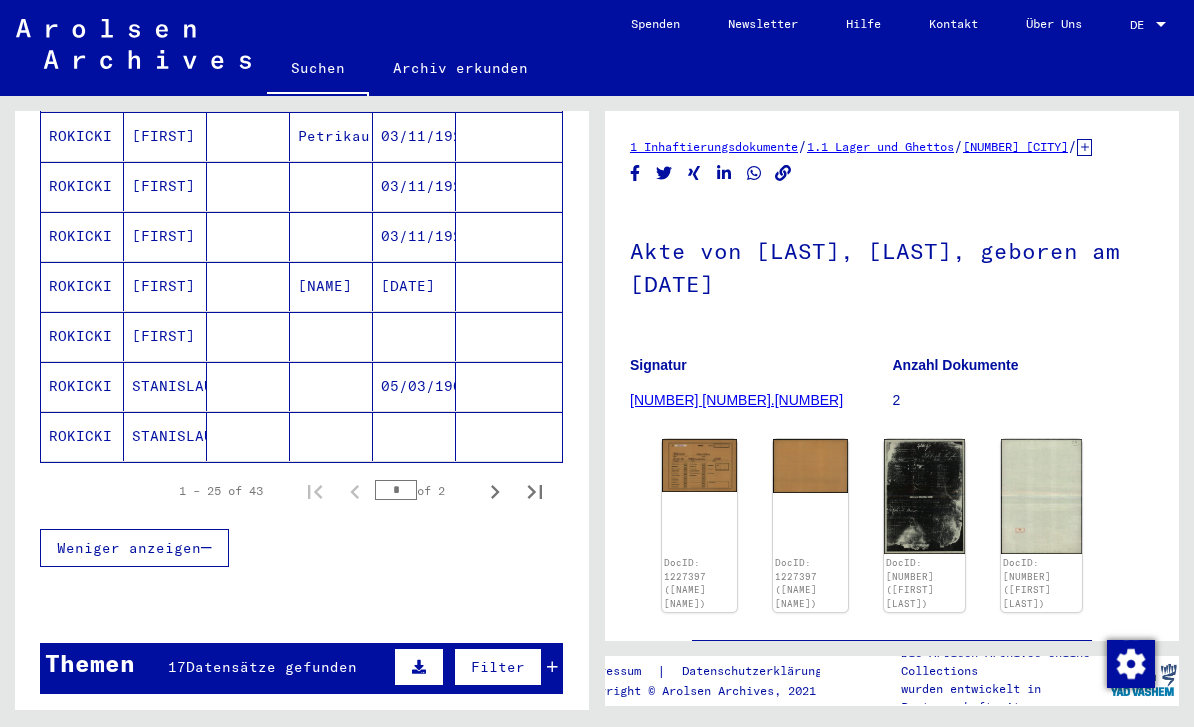 click 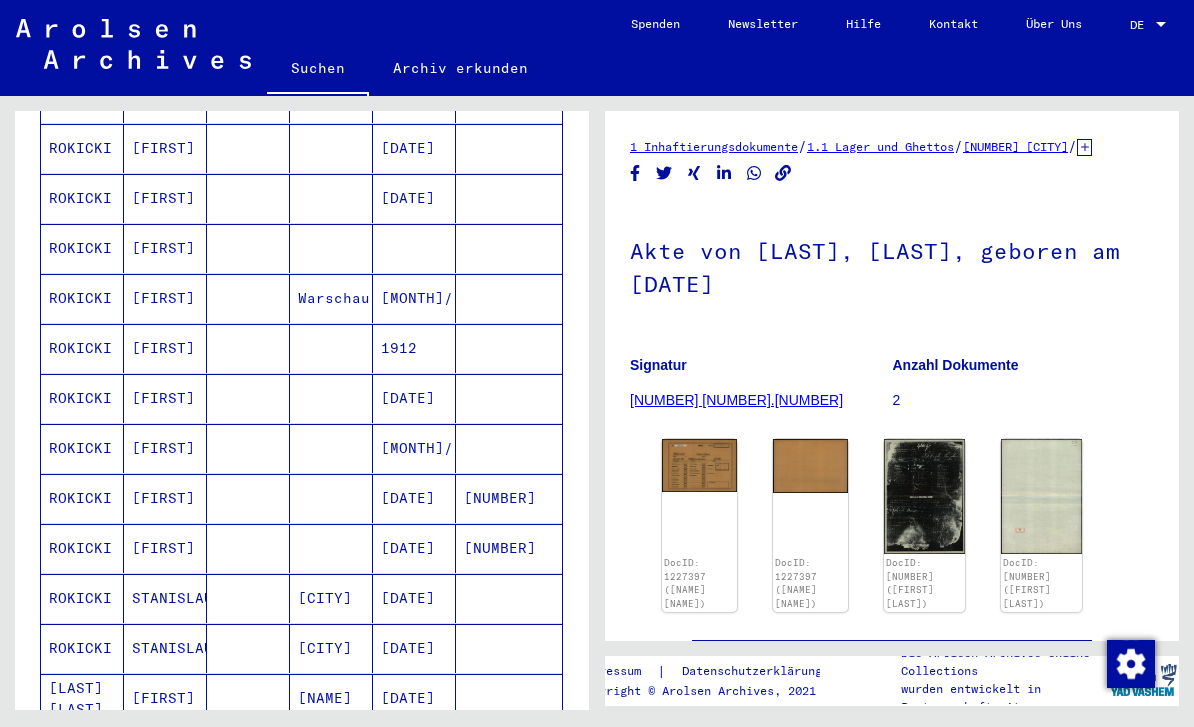 scroll, scrollTop: 596, scrollLeft: 0, axis: vertical 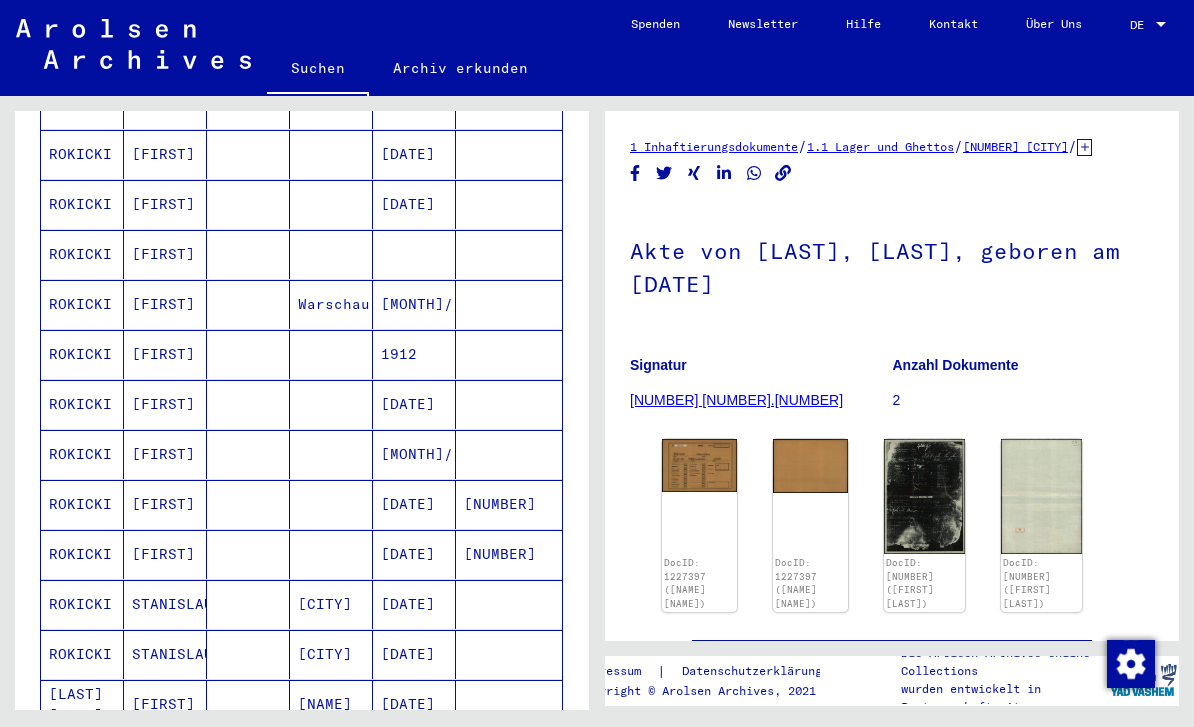 click on "[MONTH]/[DAY]/[YEAR]" at bounding box center [414, 504] 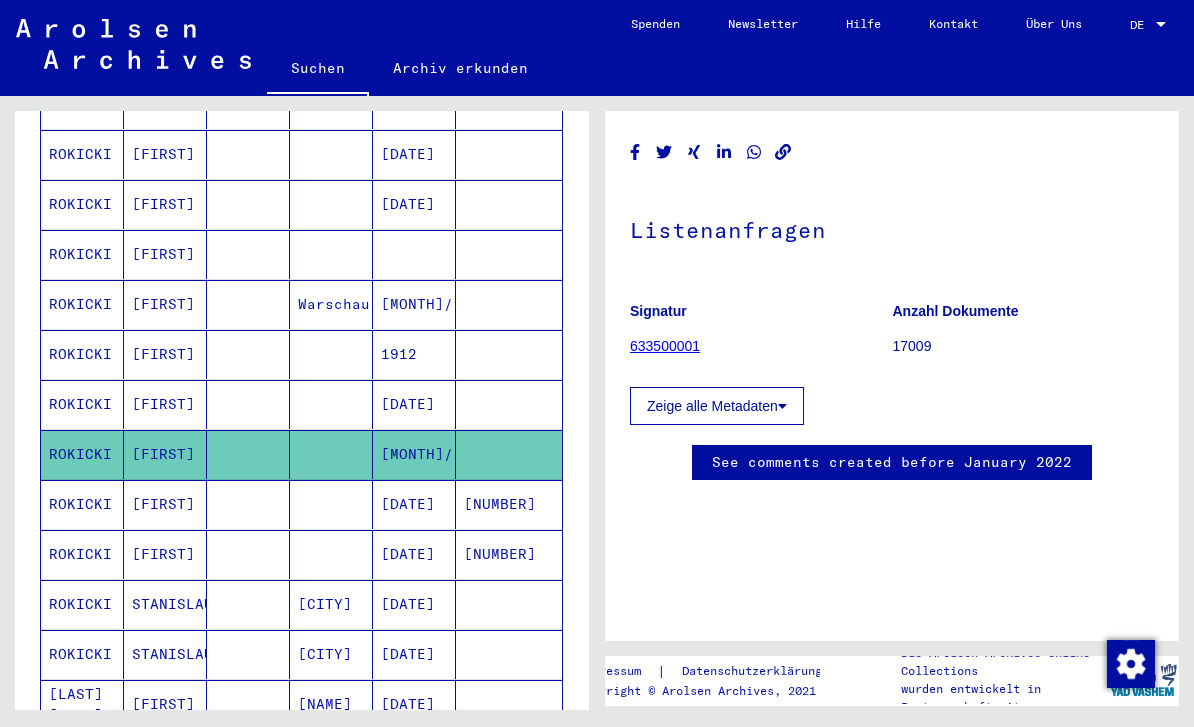 scroll, scrollTop: 0, scrollLeft: 0, axis: both 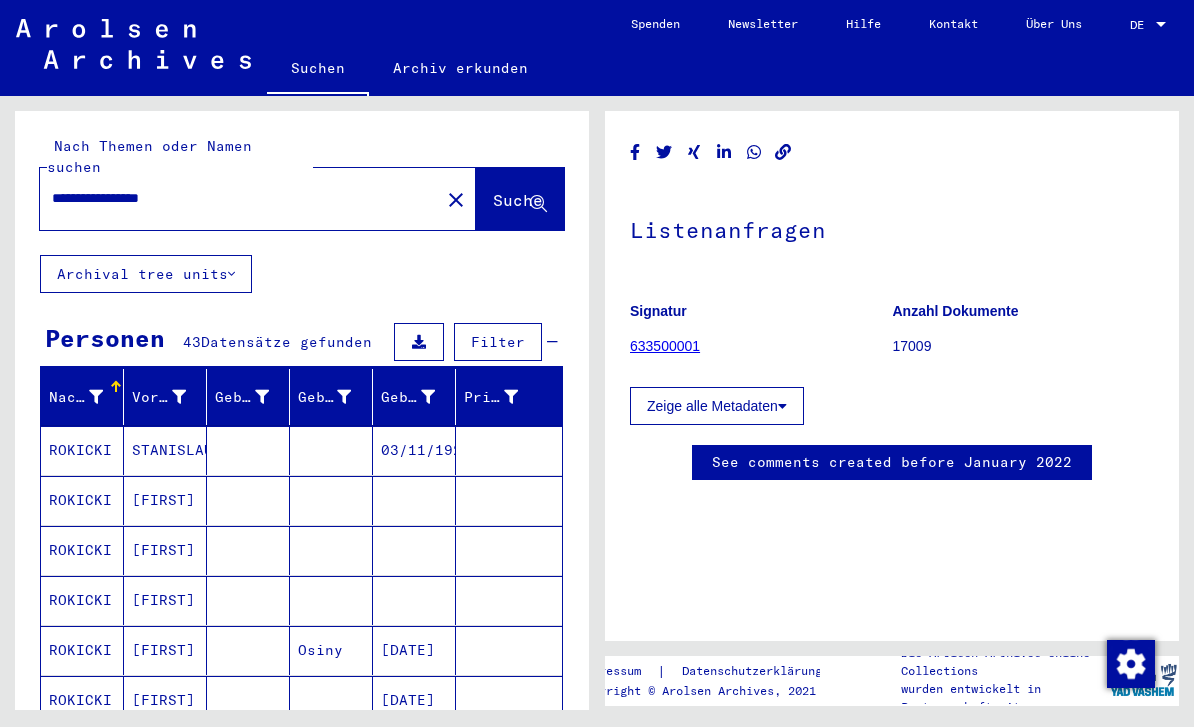 click on "**********" at bounding box center (240, 198) 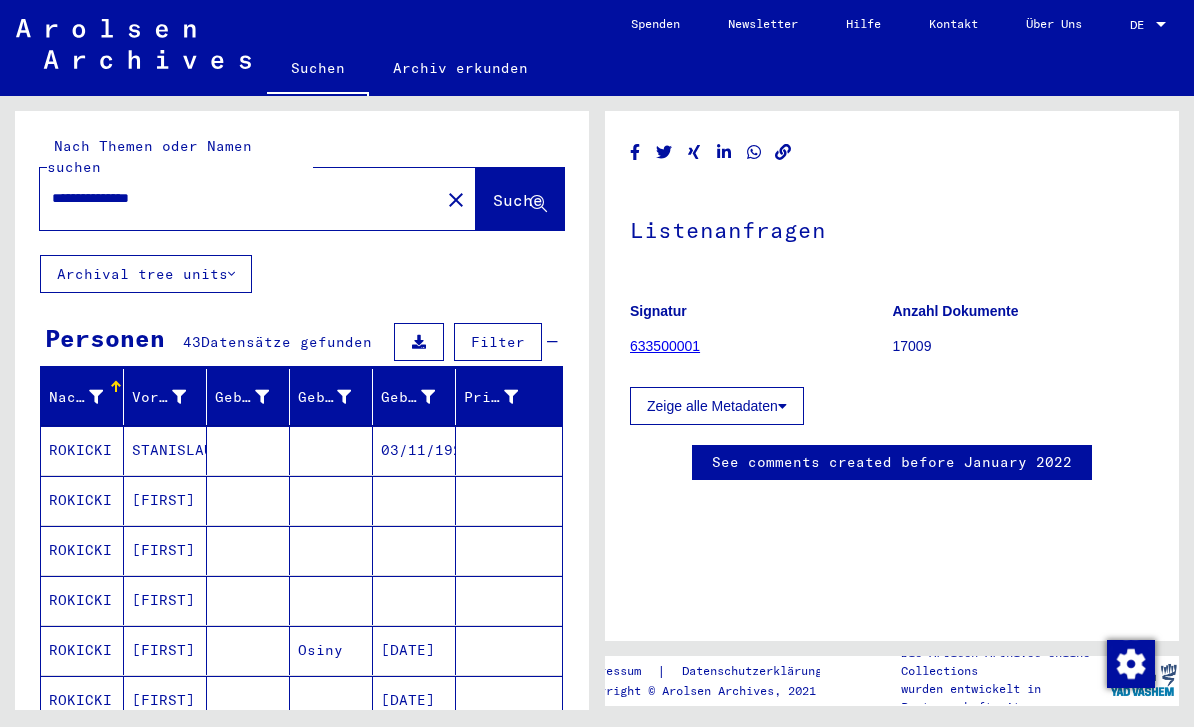 type on "**********" 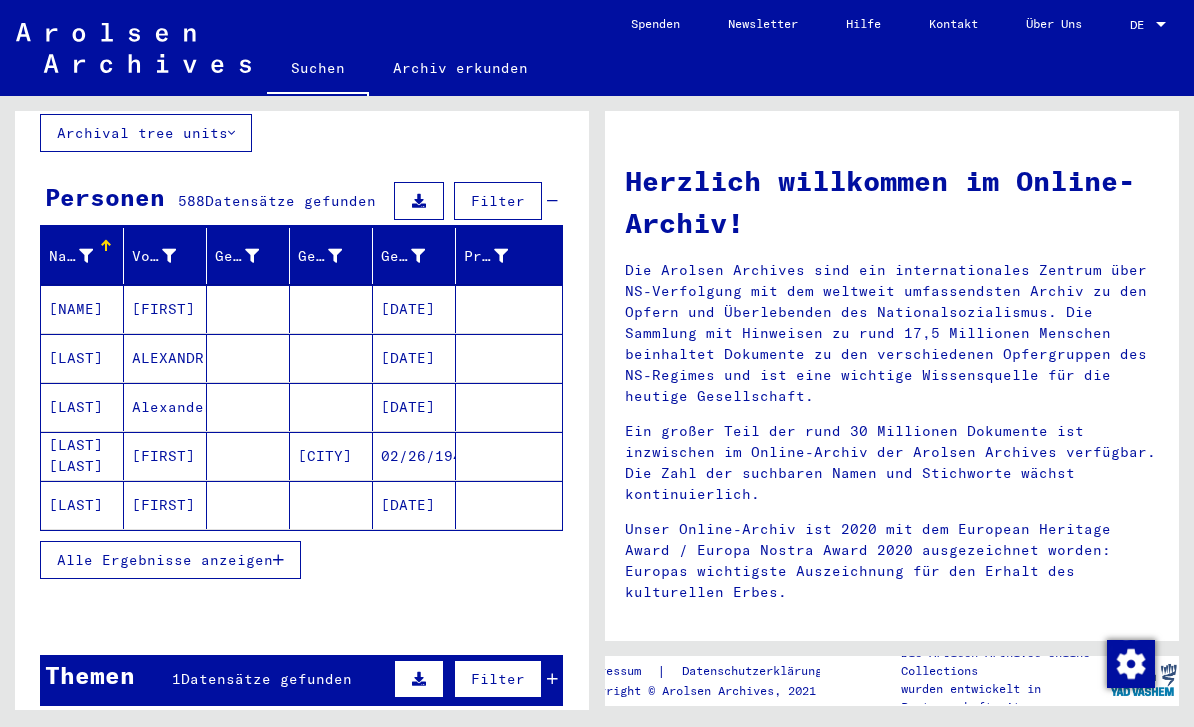 scroll, scrollTop: 182, scrollLeft: 0, axis: vertical 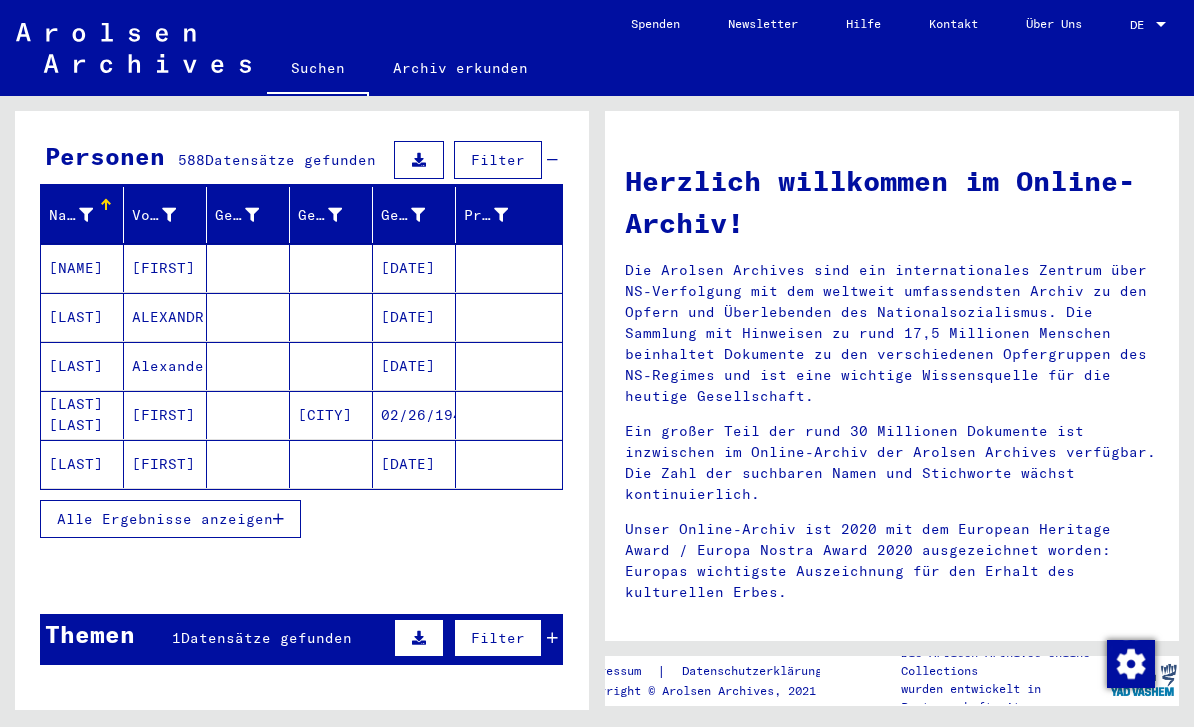 click on "[DATE]" at bounding box center [414, 317] 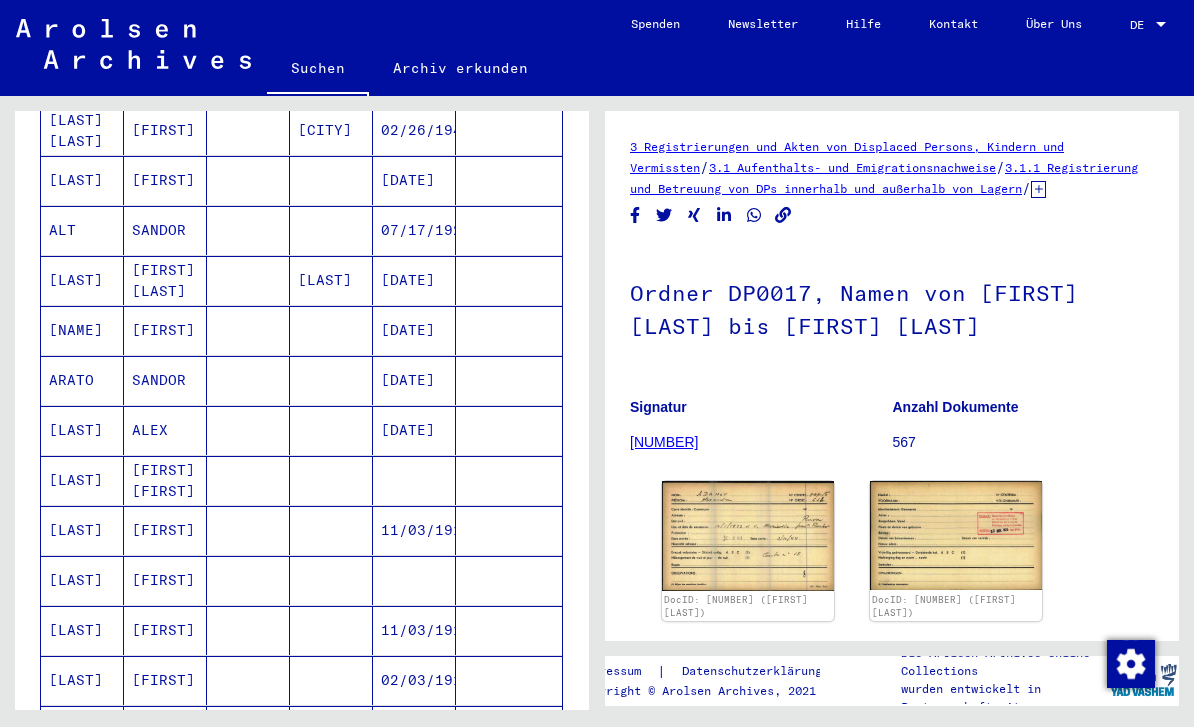 scroll, scrollTop: 473, scrollLeft: 0, axis: vertical 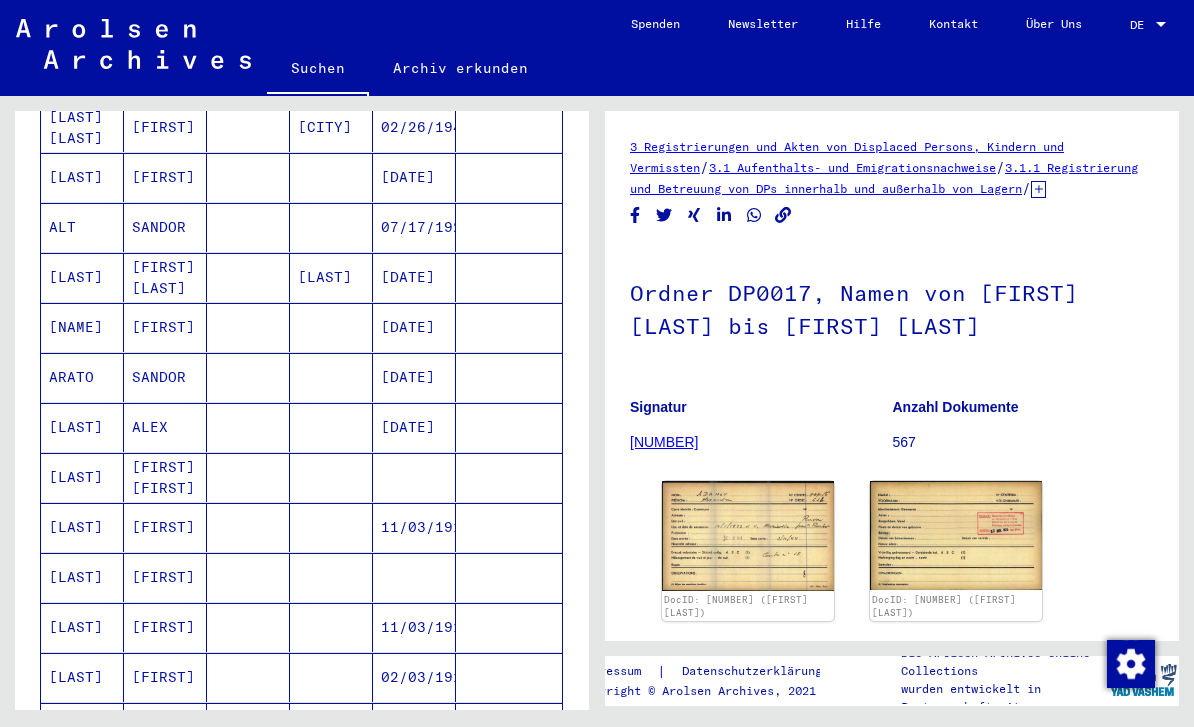 click at bounding box center (414, 527) 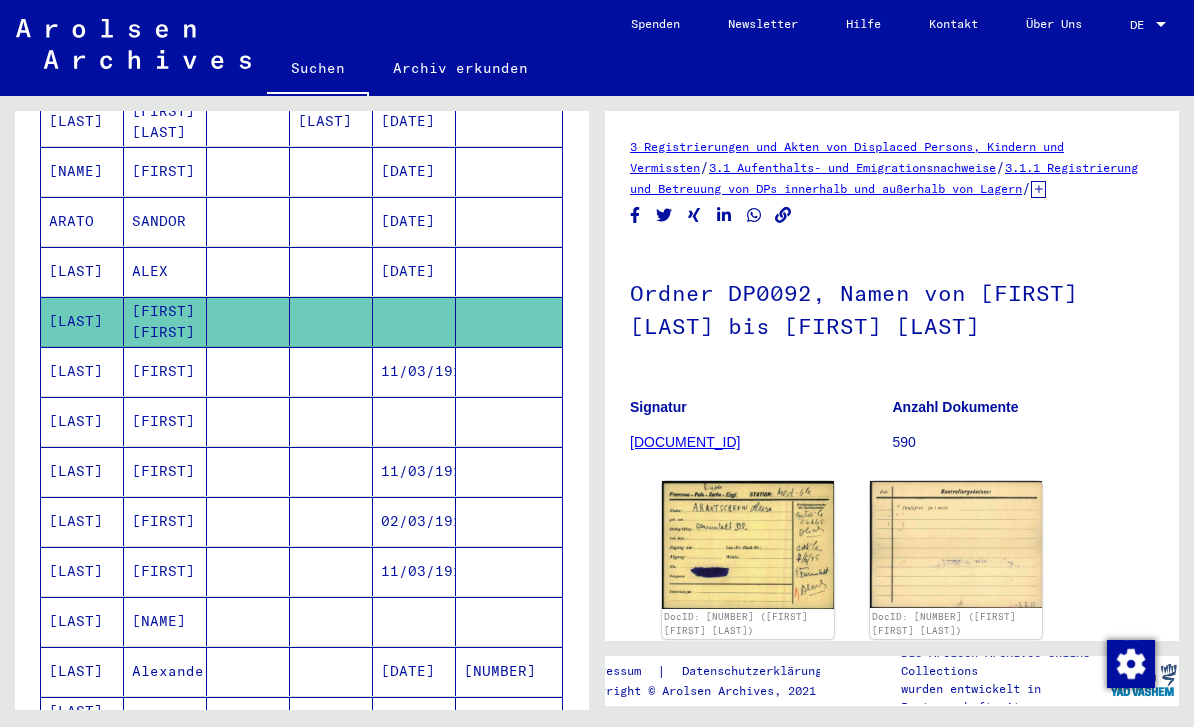 scroll, scrollTop: 634, scrollLeft: 0, axis: vertical 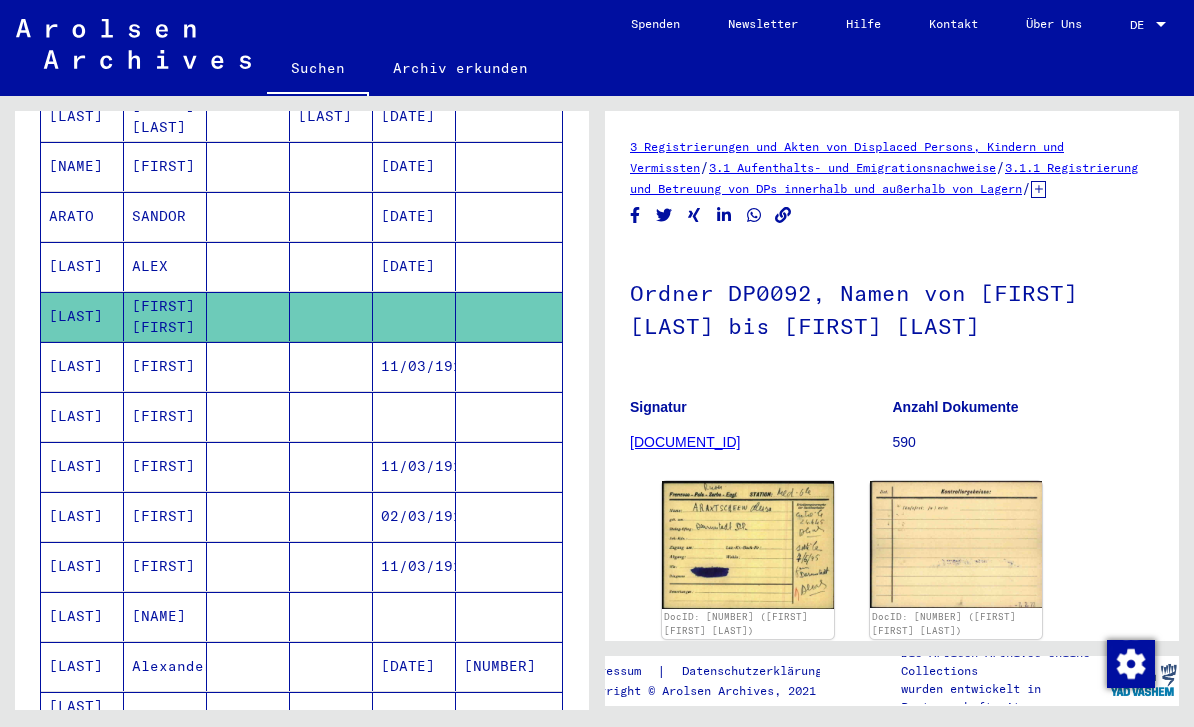 click at bounding box center (414, 666) 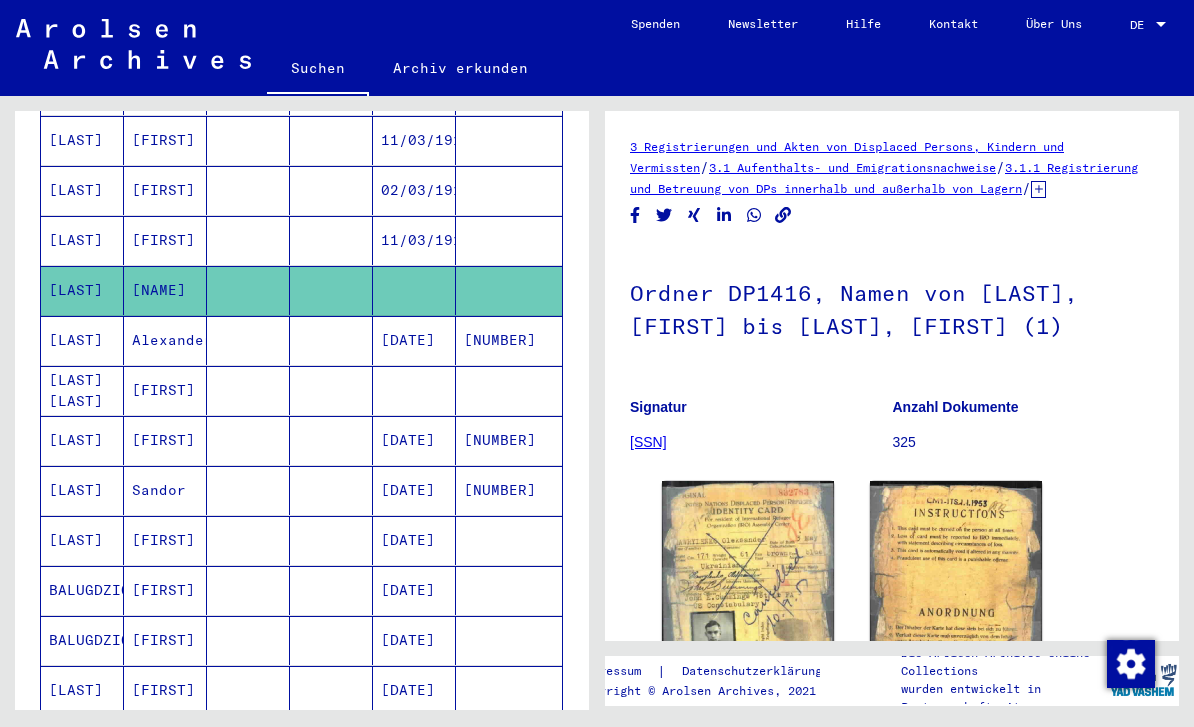 scroll, scrollTop: 961, scrollLeft: 0, axis: vertical 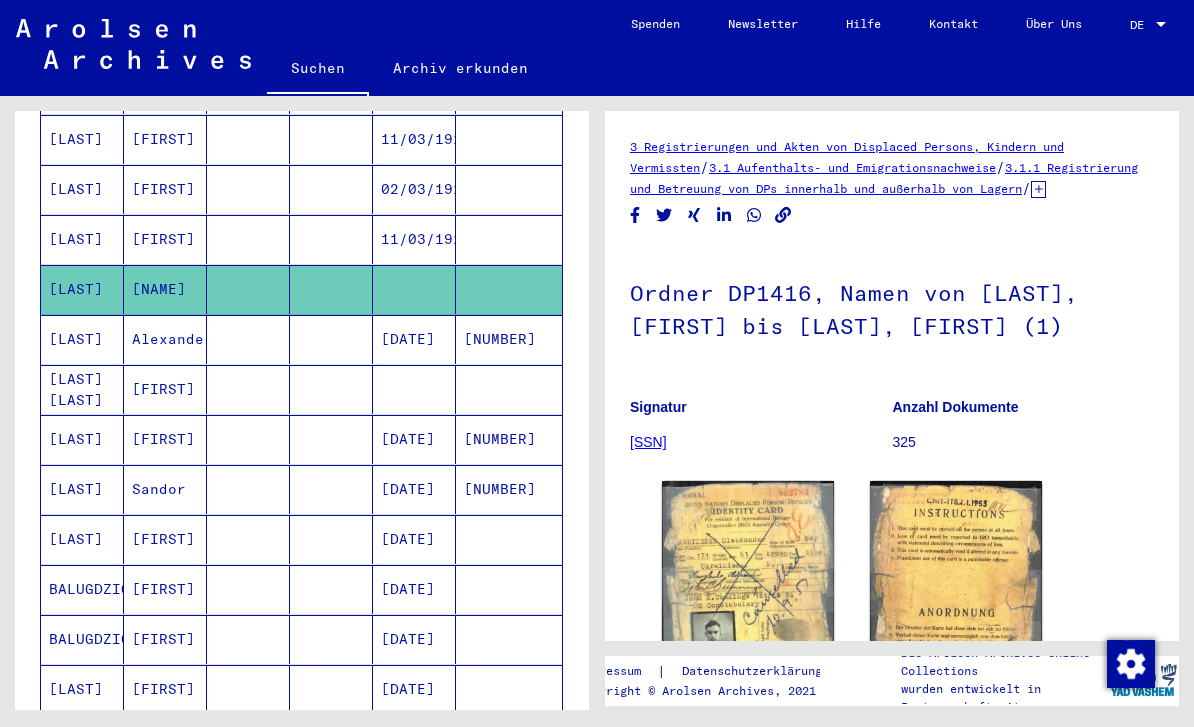 click on "[DATE]" at bounding box center [414, 489] 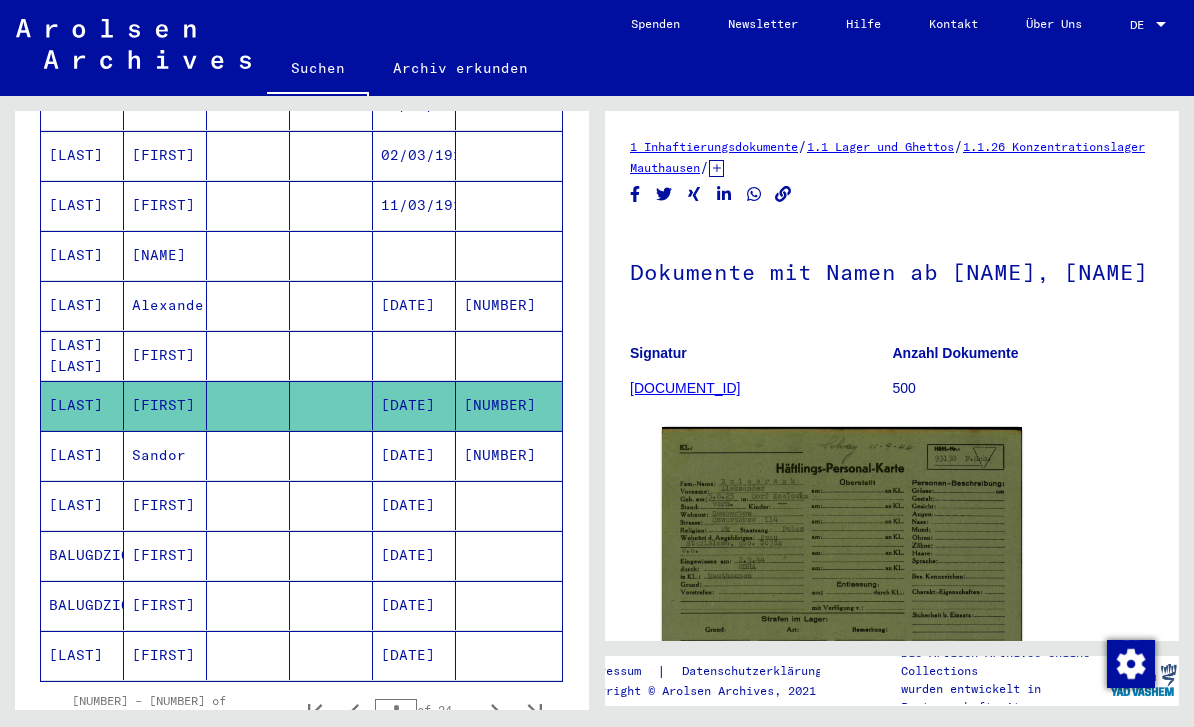 scroll, scrollTop: 996, scrollLeft: 0, axis: vertical 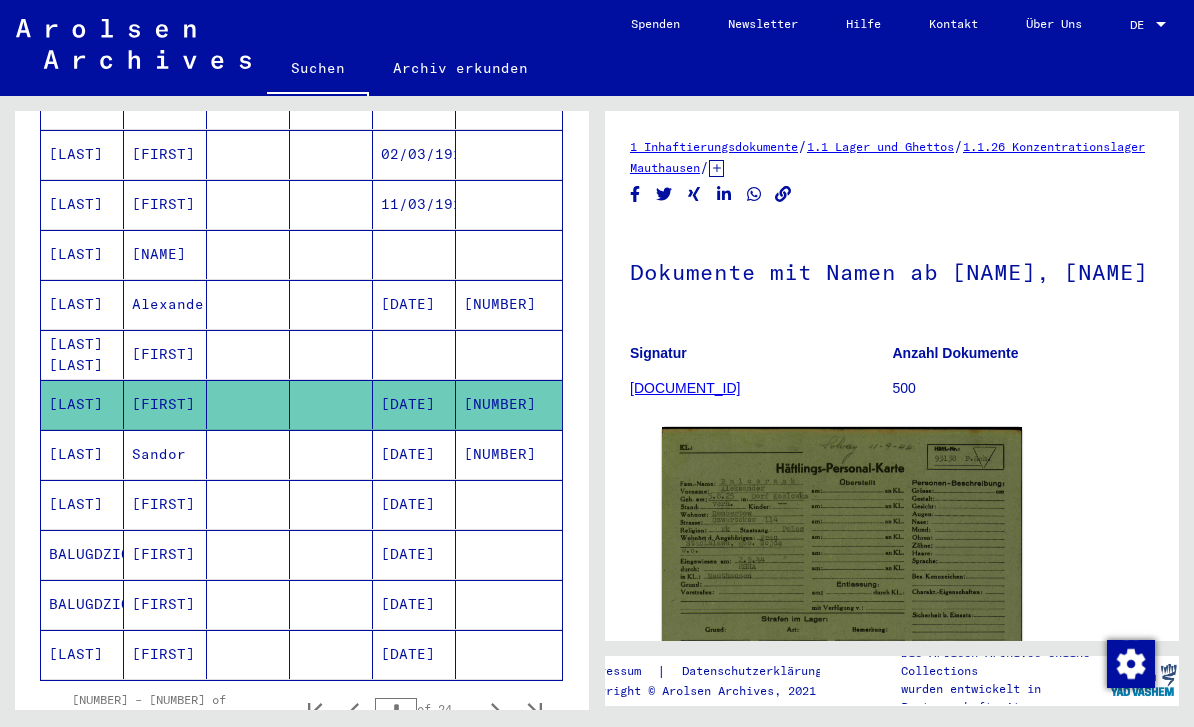 click at bounding box center (414, 404) 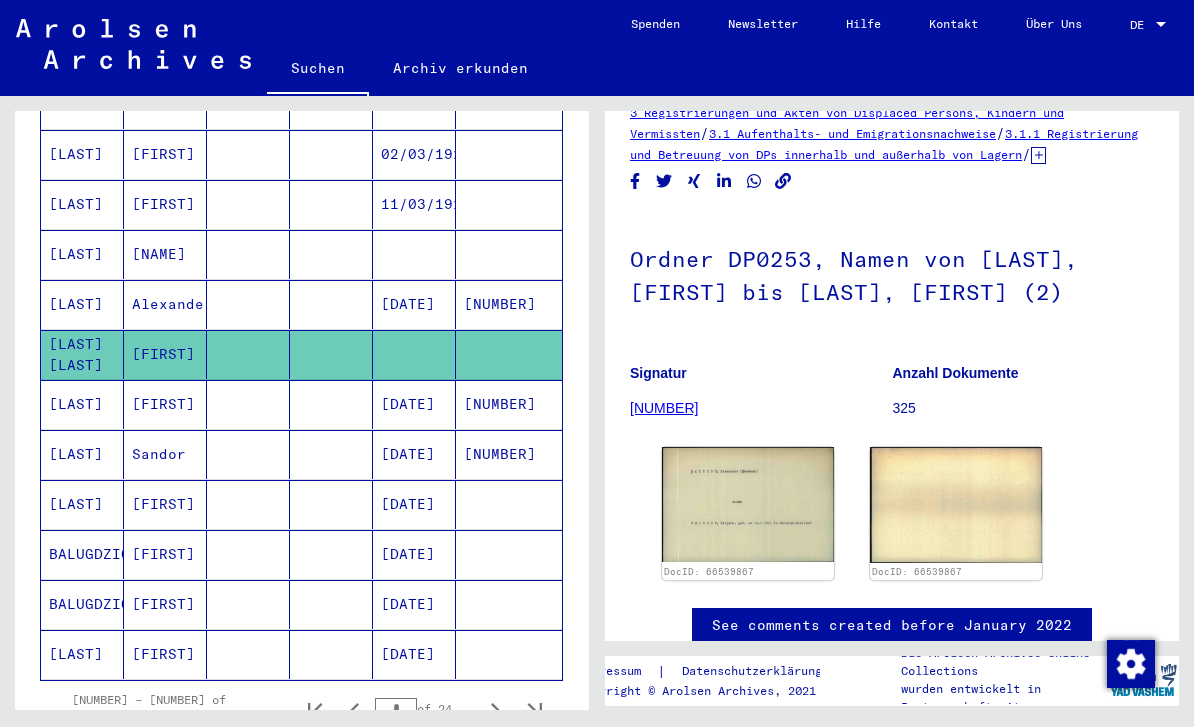 scroll, scrollTop: 35, scrollLeft: 0, axis: vertical 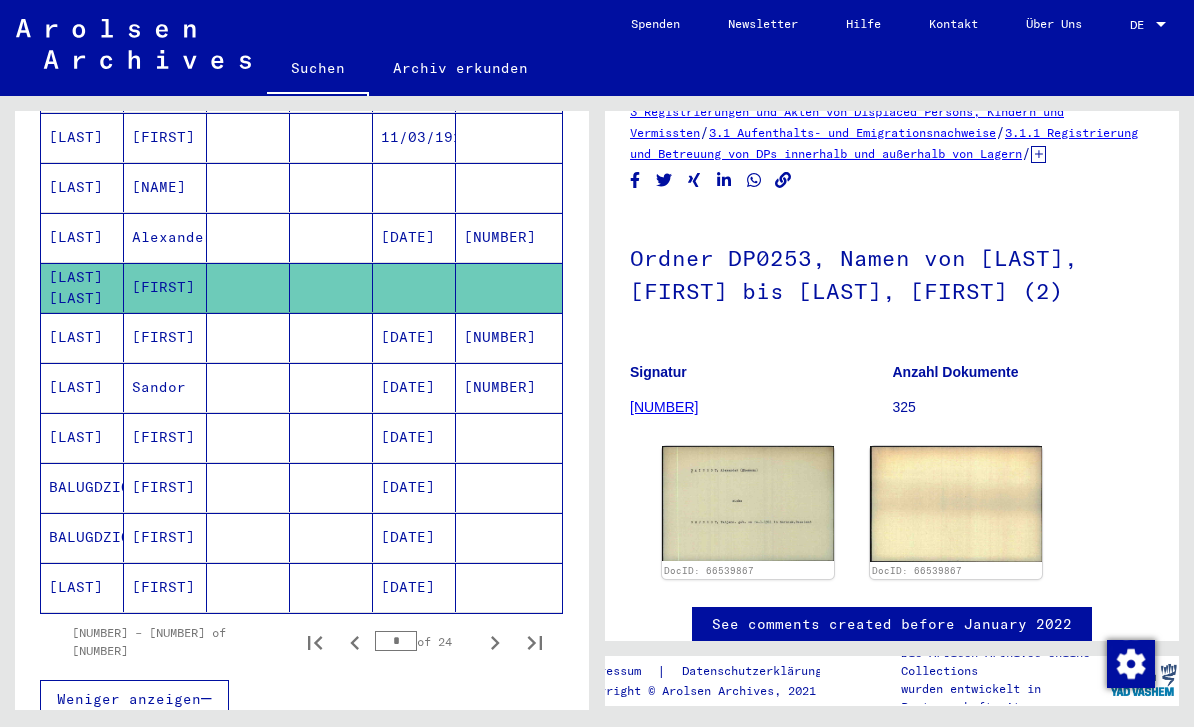 click on "*" at bounding box center [396, 641] 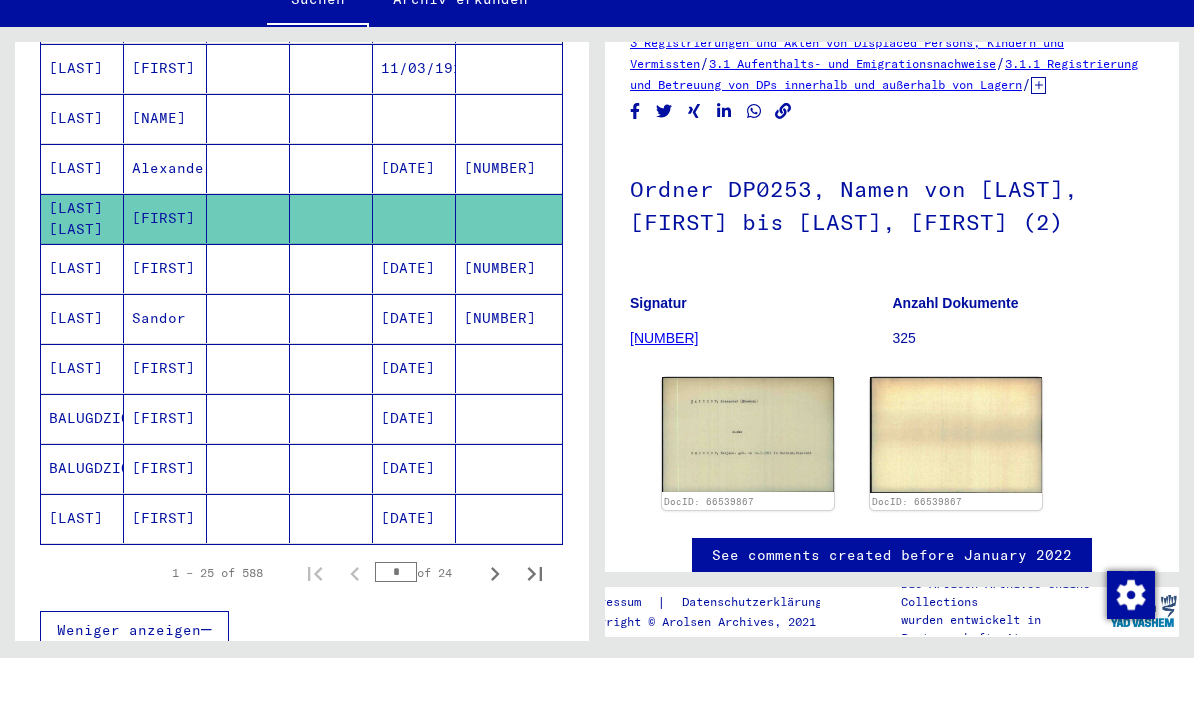 click 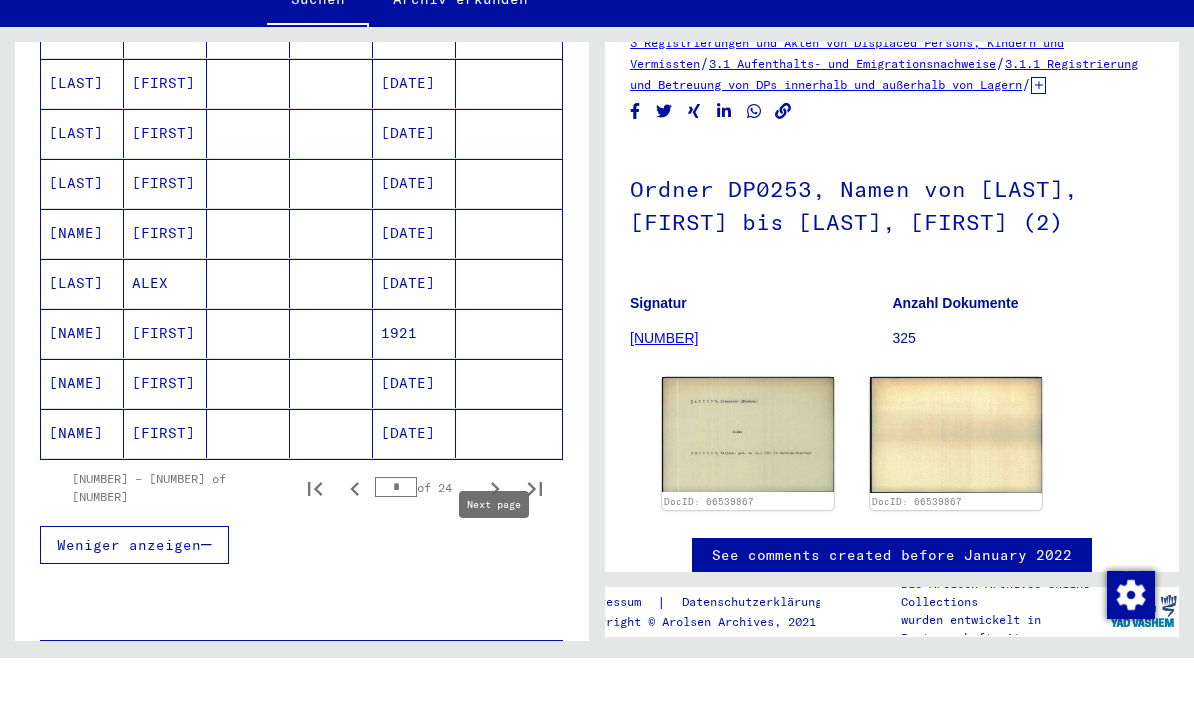 scroll, scrollTop: 1147, scrollLeft: 0, axis: vertical 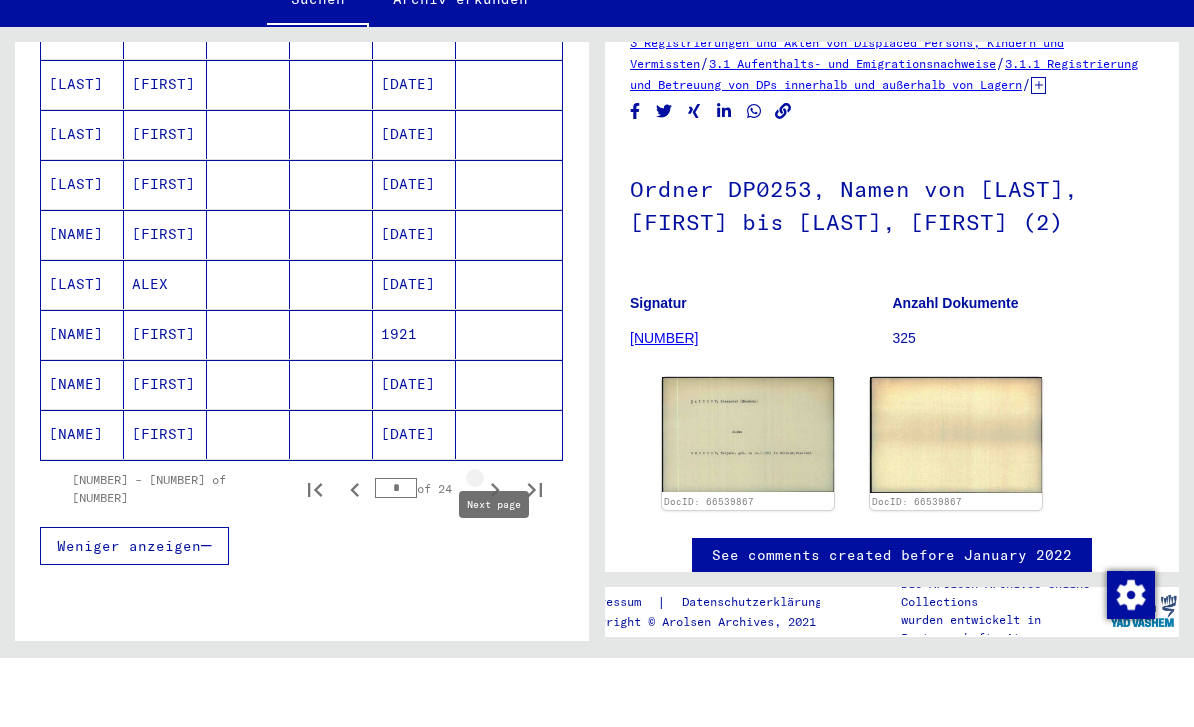 click 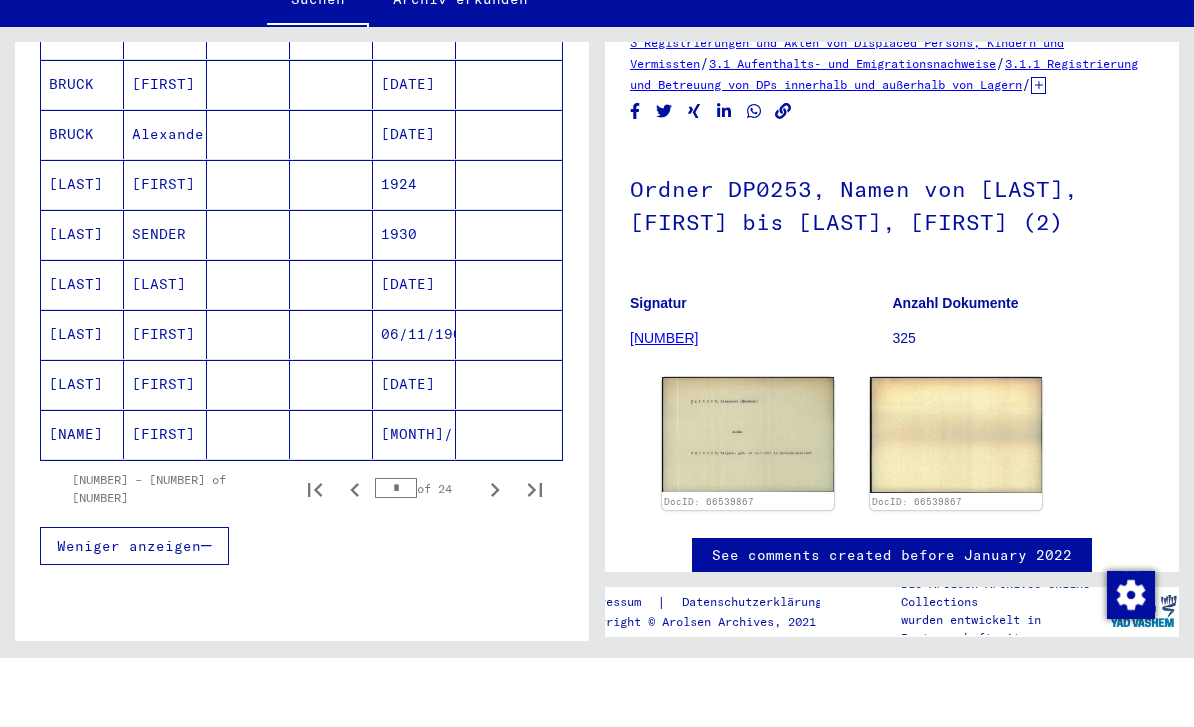 click 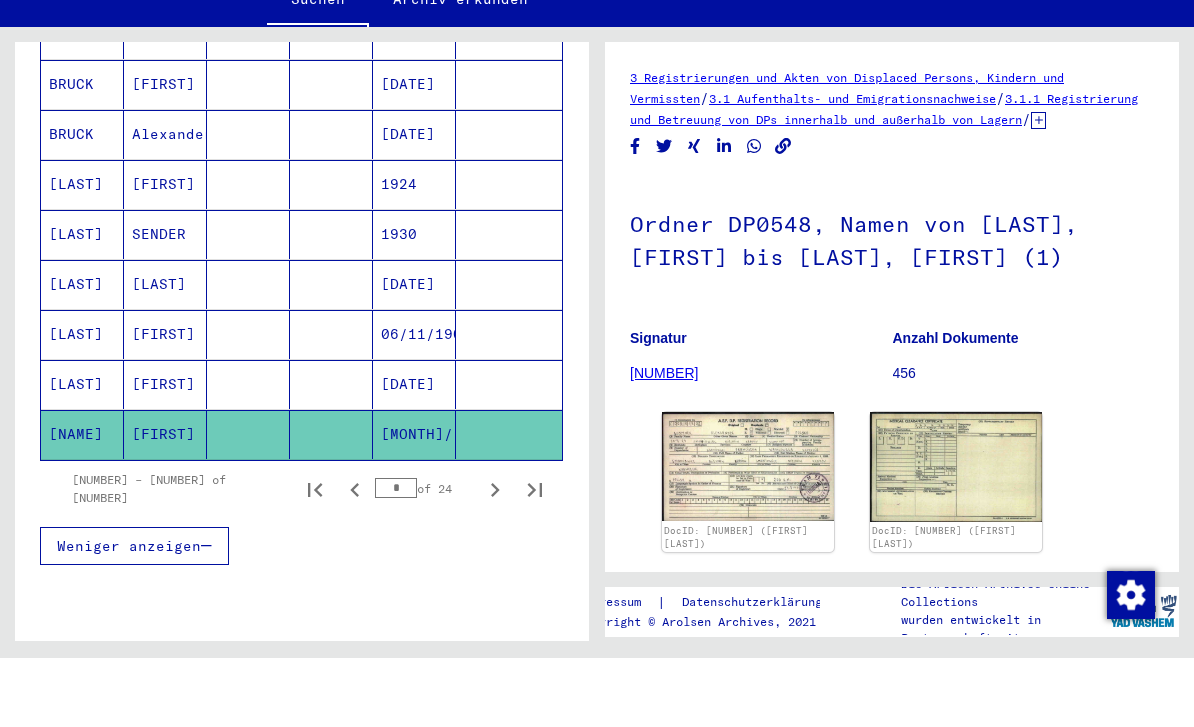 click 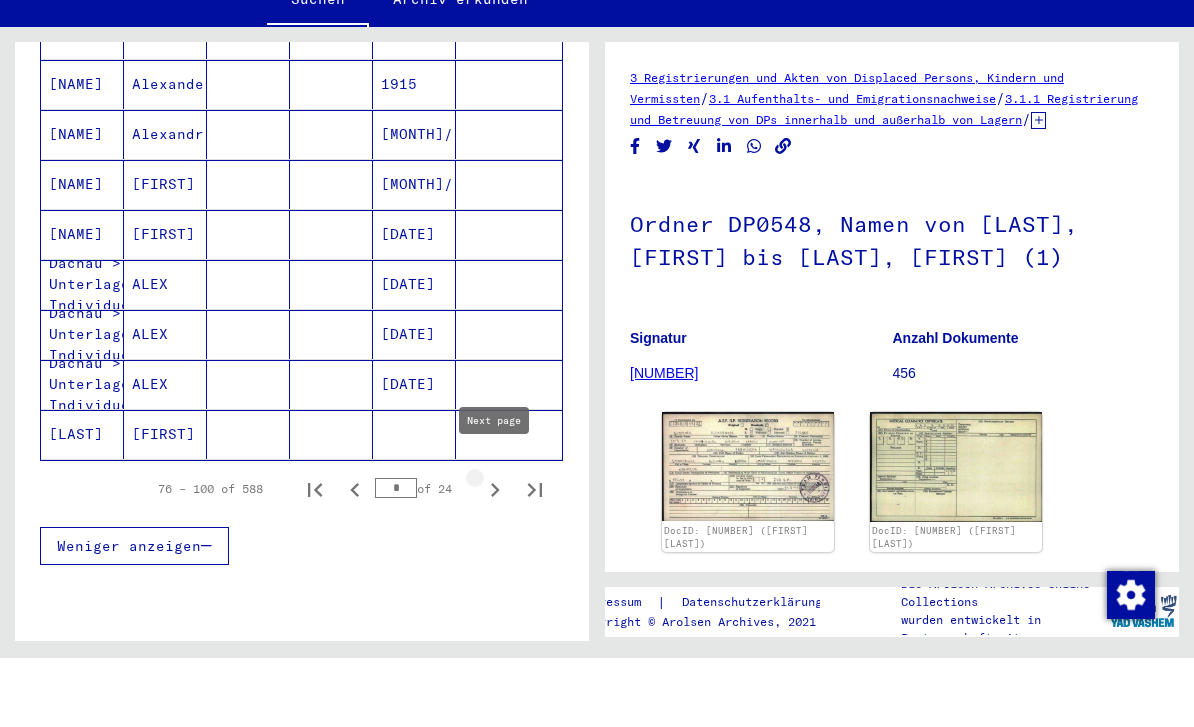 click 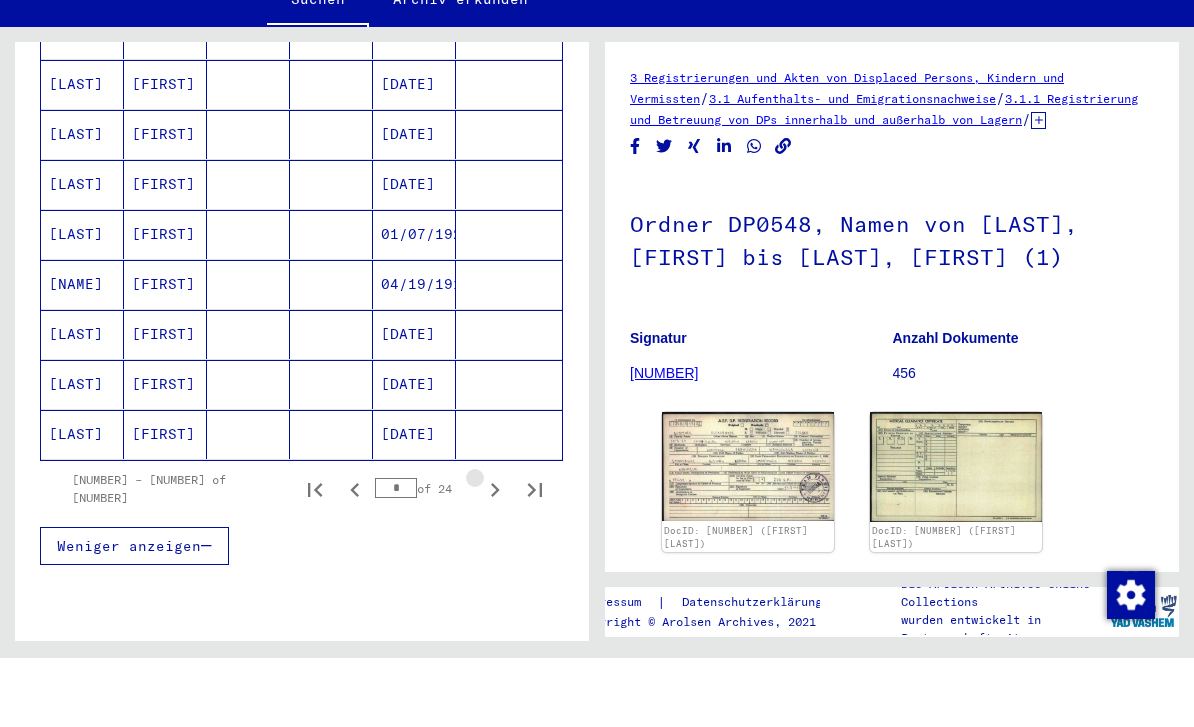 click 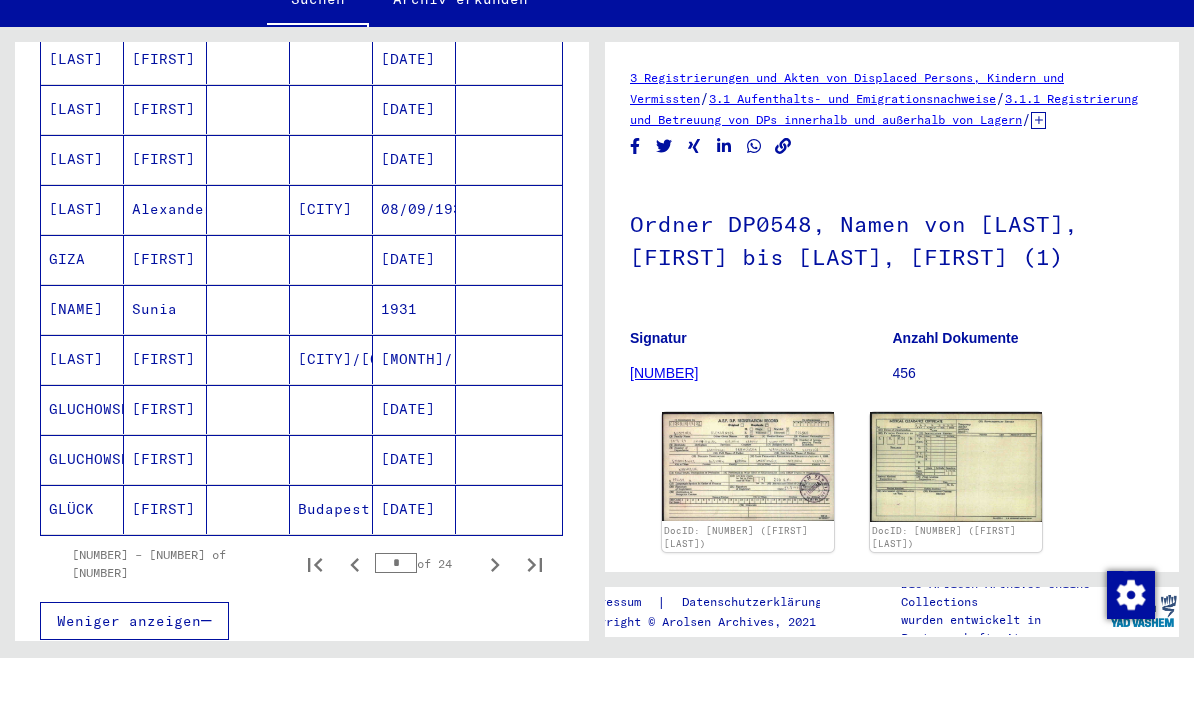scroll, scrollTop: 1070, scrollLeft: 0, axis: vertical 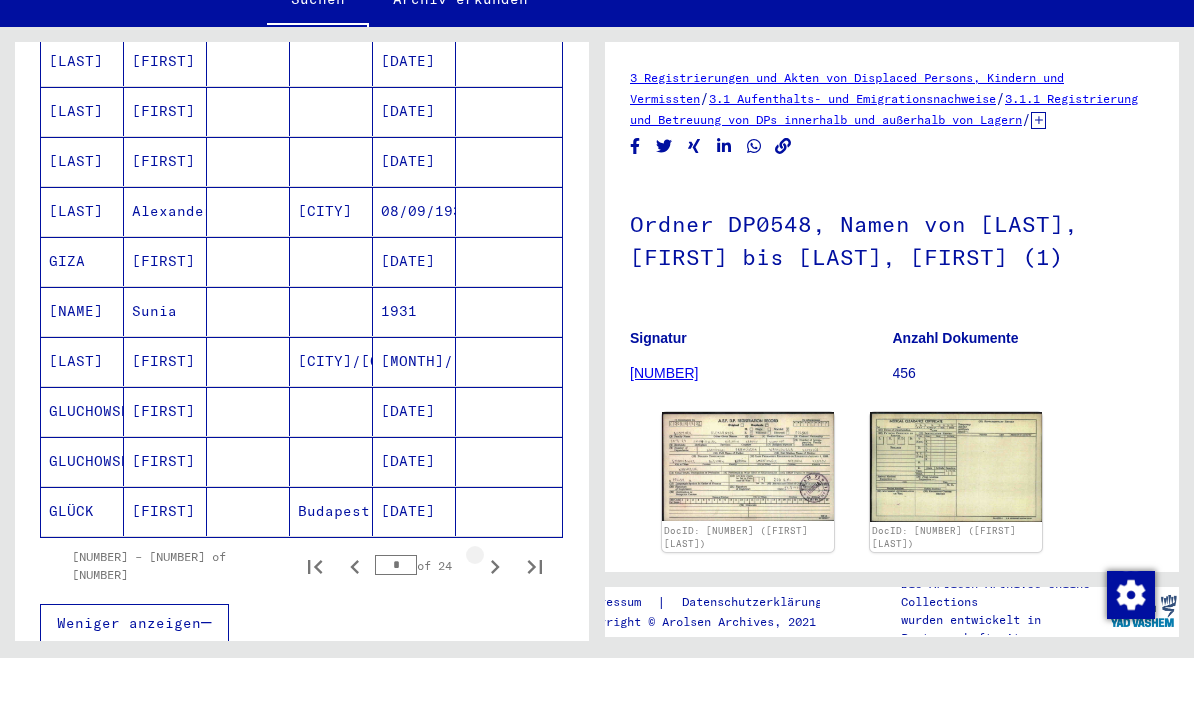 click 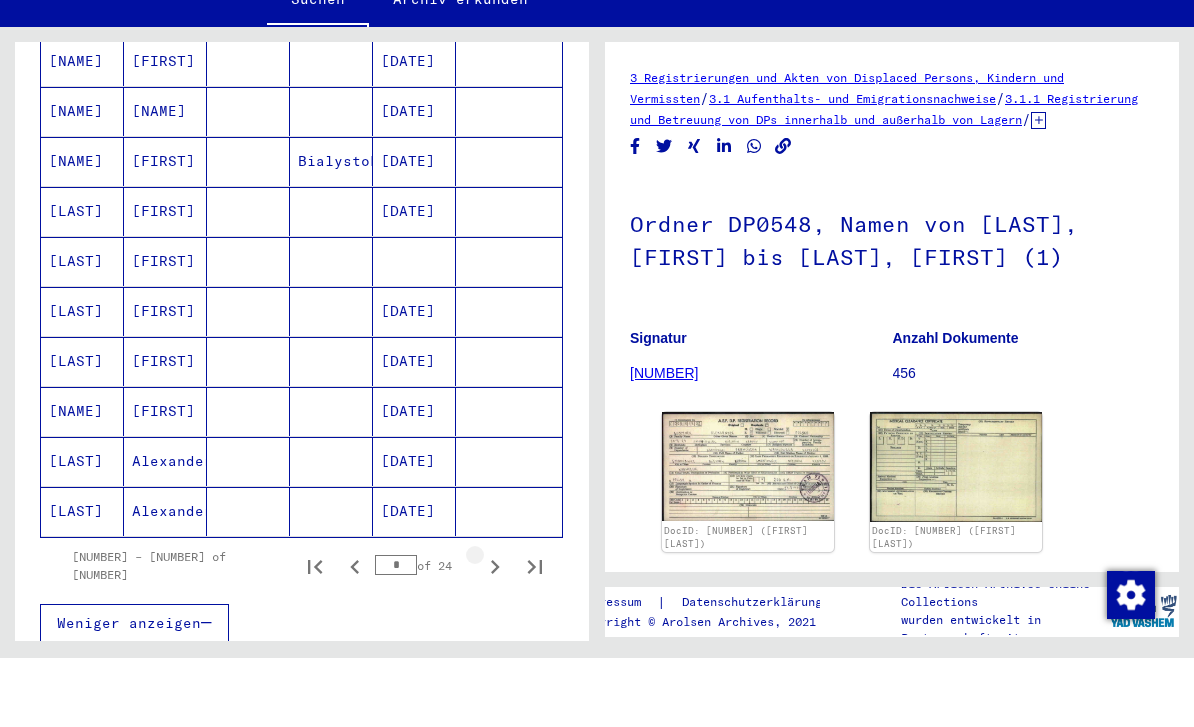 click 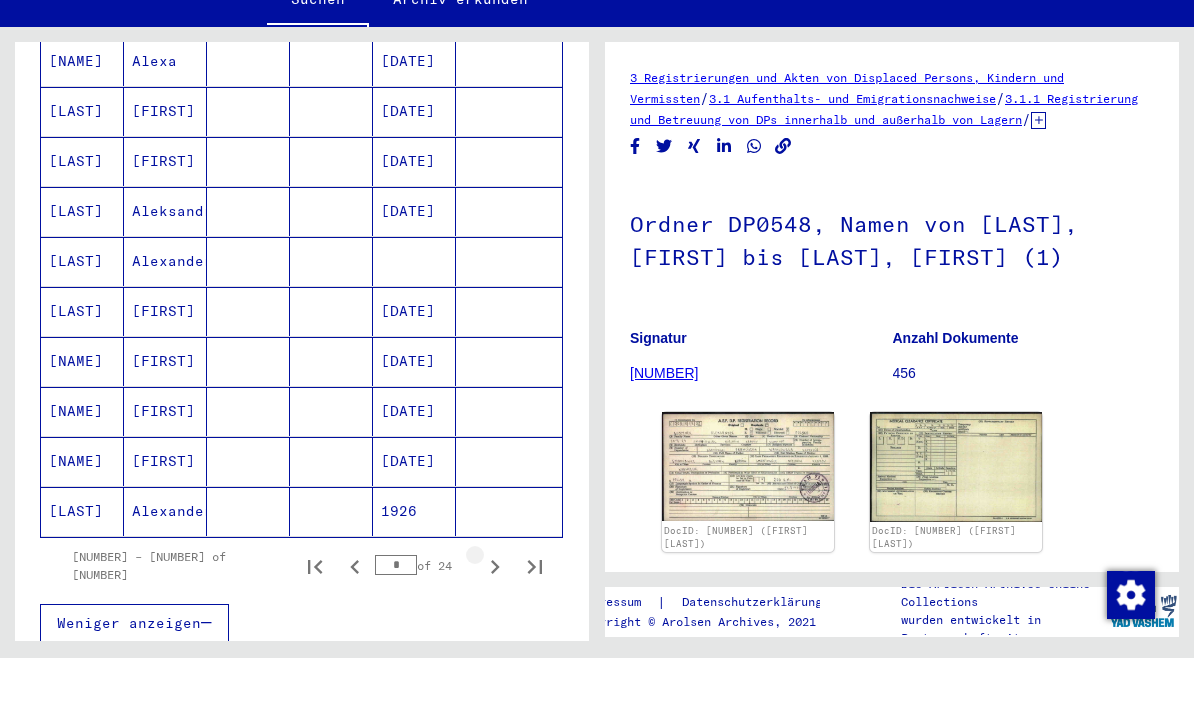 click 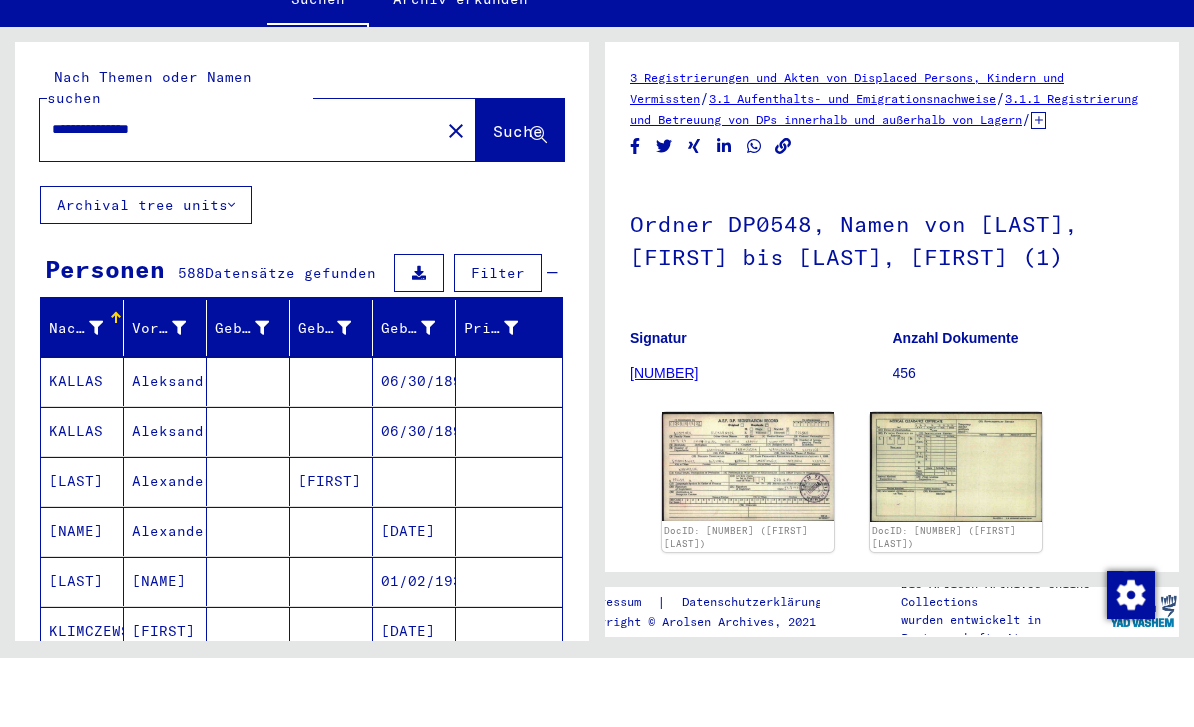 scroll, scrollTop: 0, scrollLeft: 0, axis: both 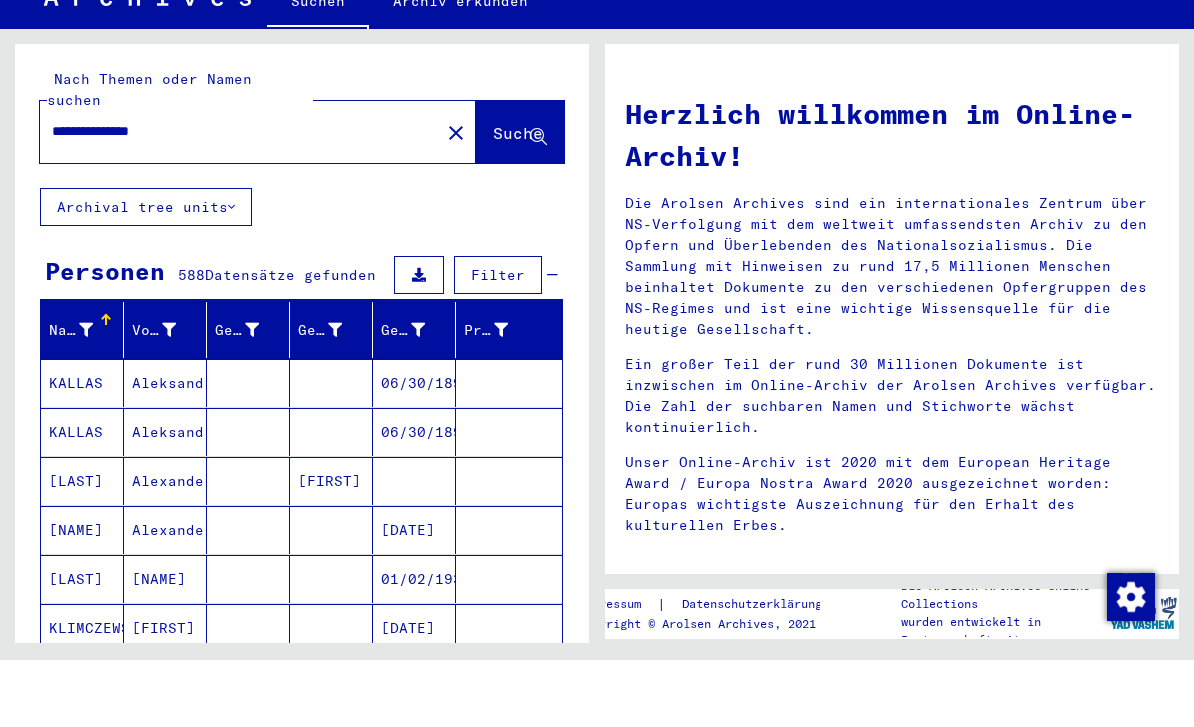 click on "Filter" at bounding box center [498, 342] 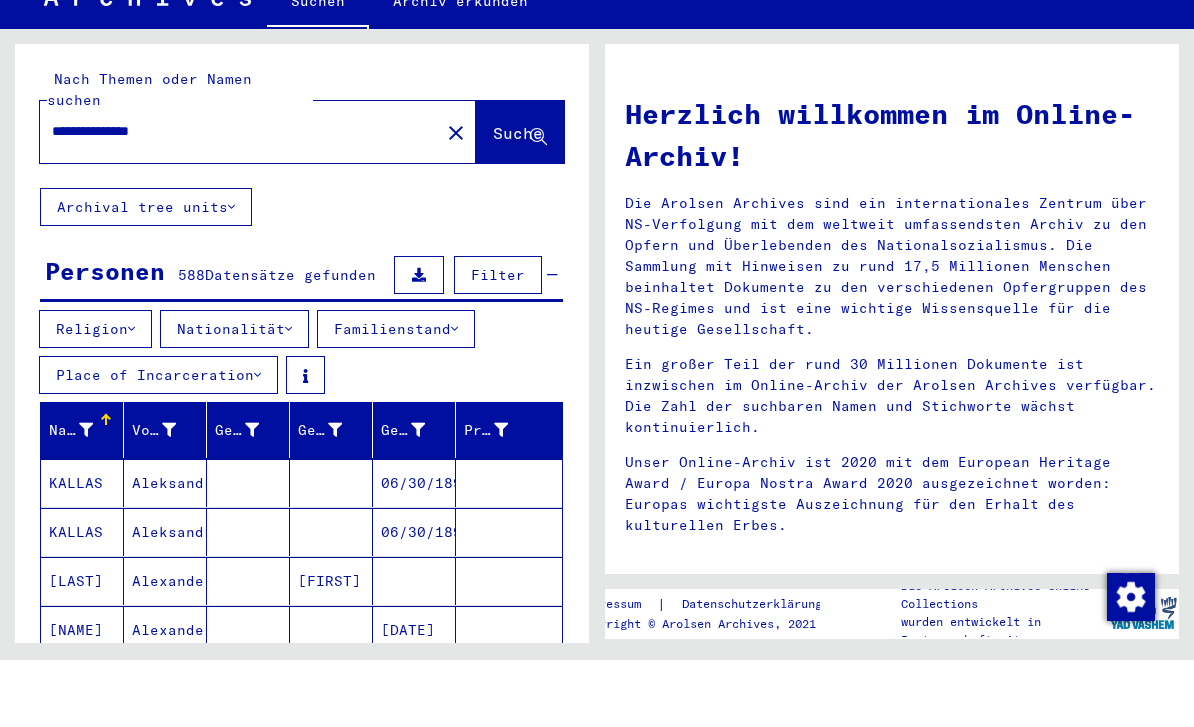 click on "Place of Incarceration" at bounding box center (158, 442) 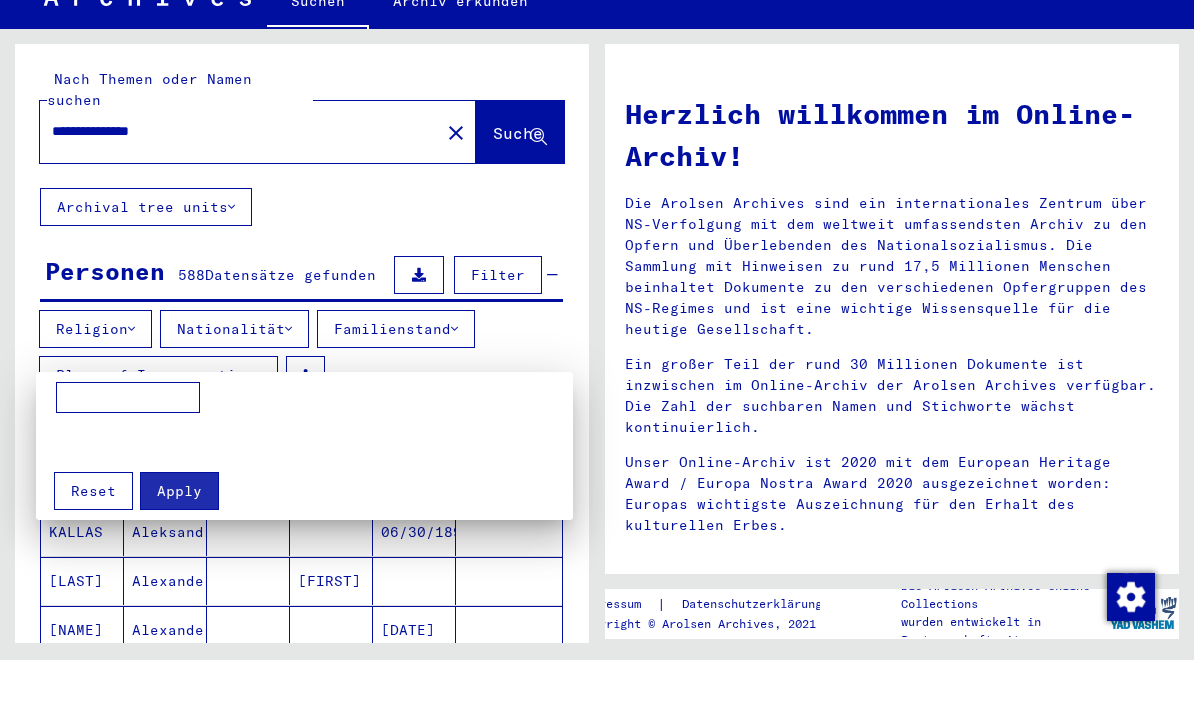 click at bounding box center (597, 363) 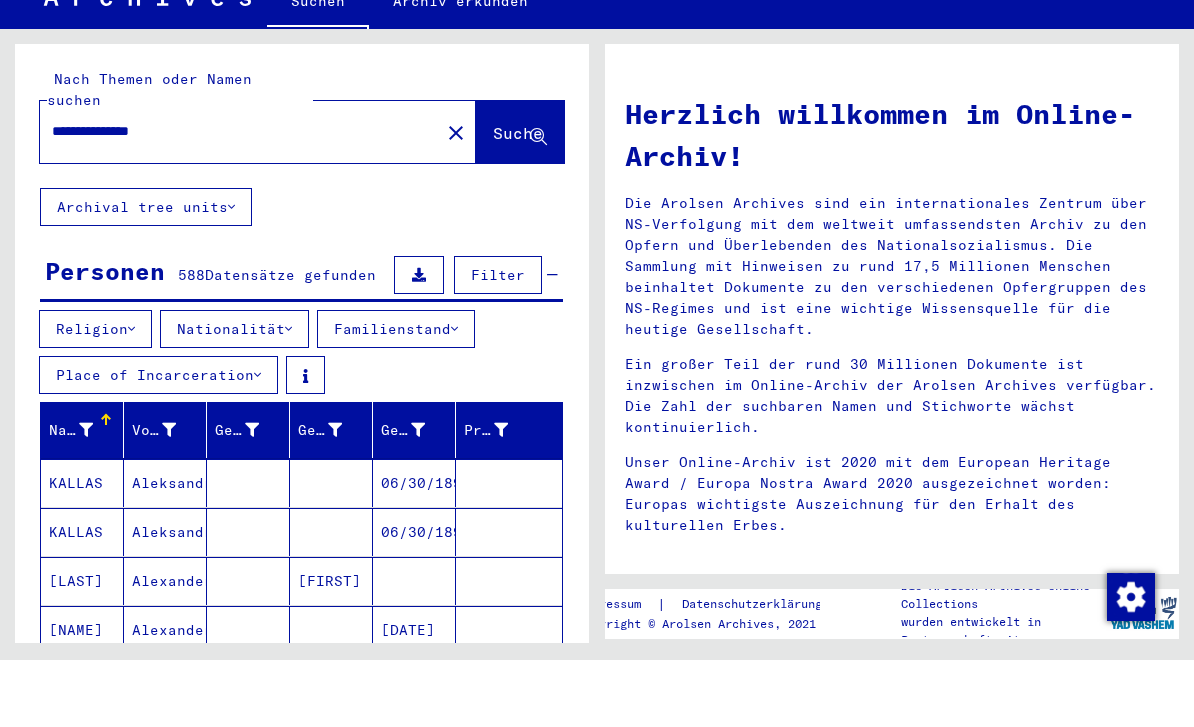 click on "Nationalität" at bounding box center (234, 396) 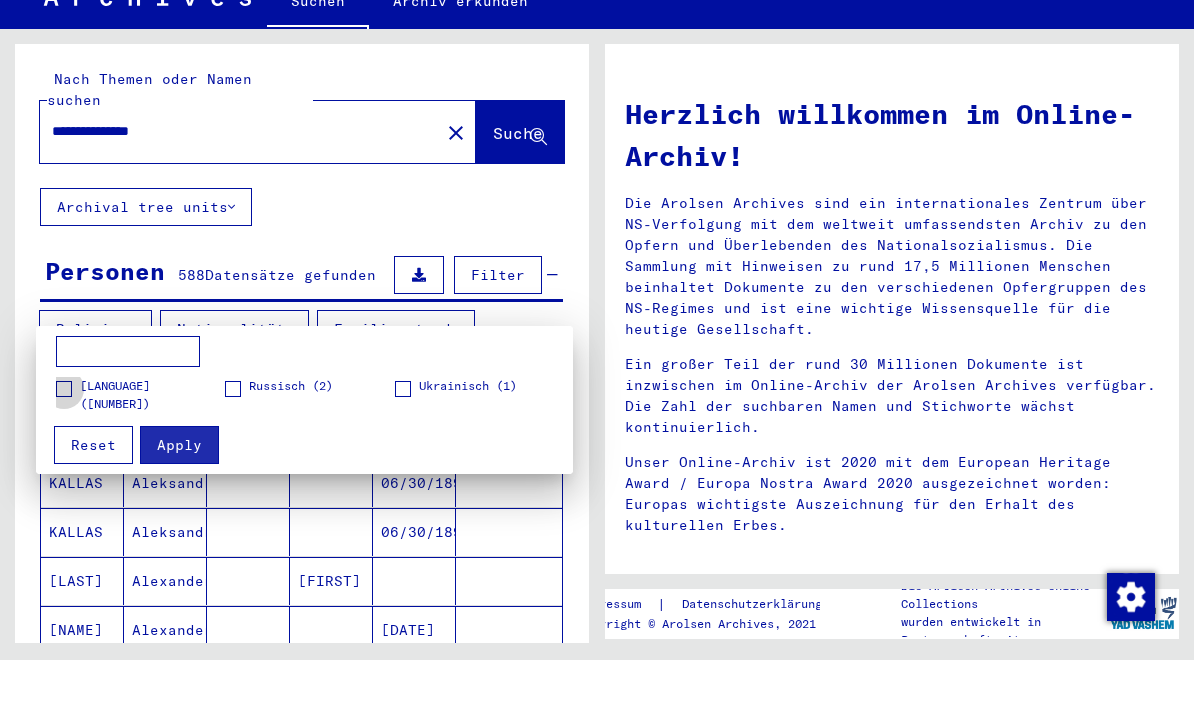 click at bounding box center (64, 456) 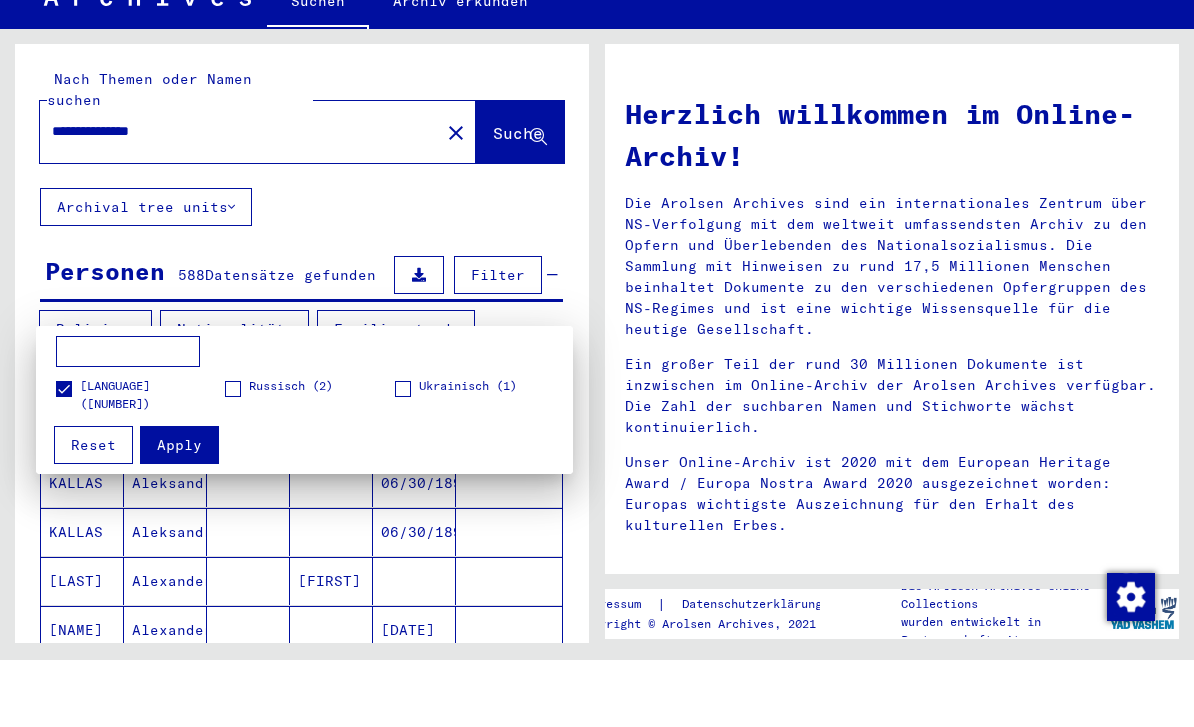 click on "Apply" at bounding box center (179, 512) 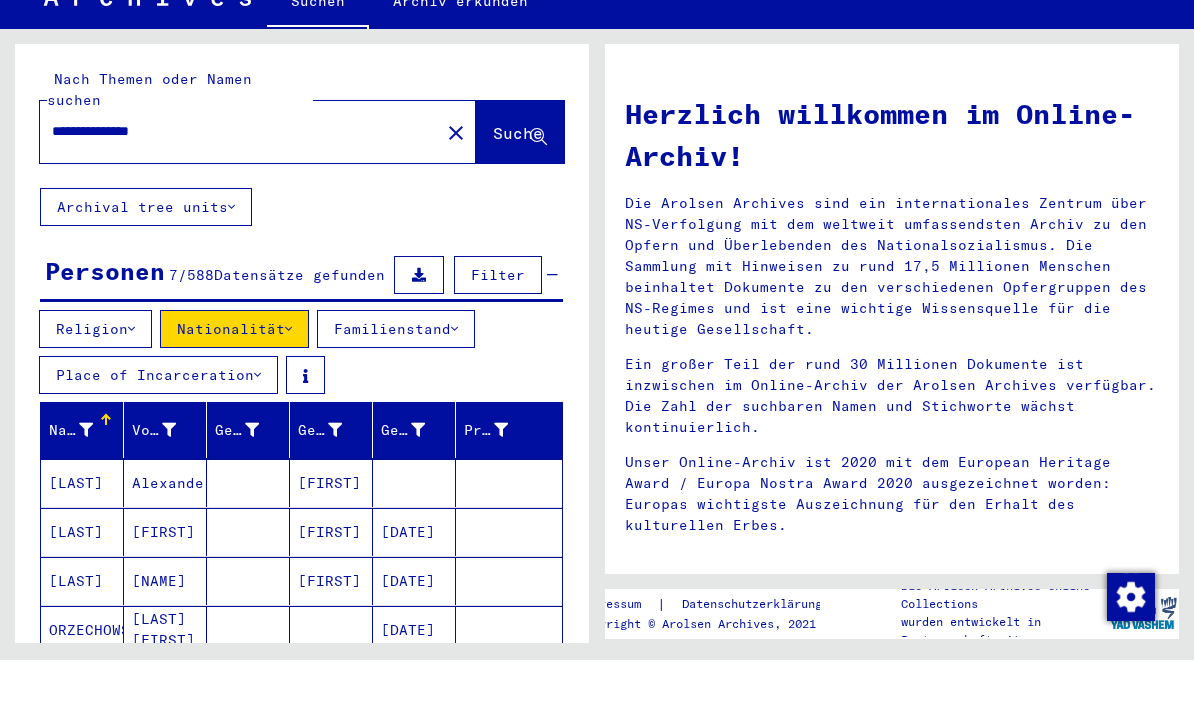 scroll, scrollTop: 0, scrollLeft: 0, axis: both 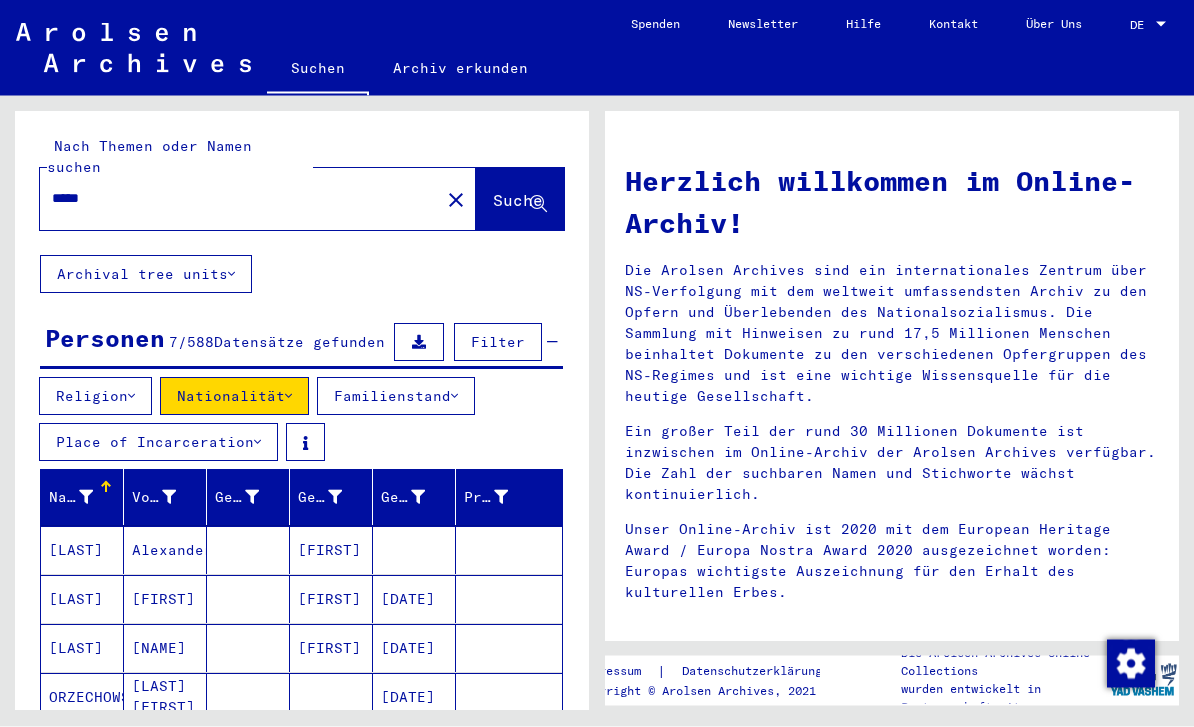 type on "*****" 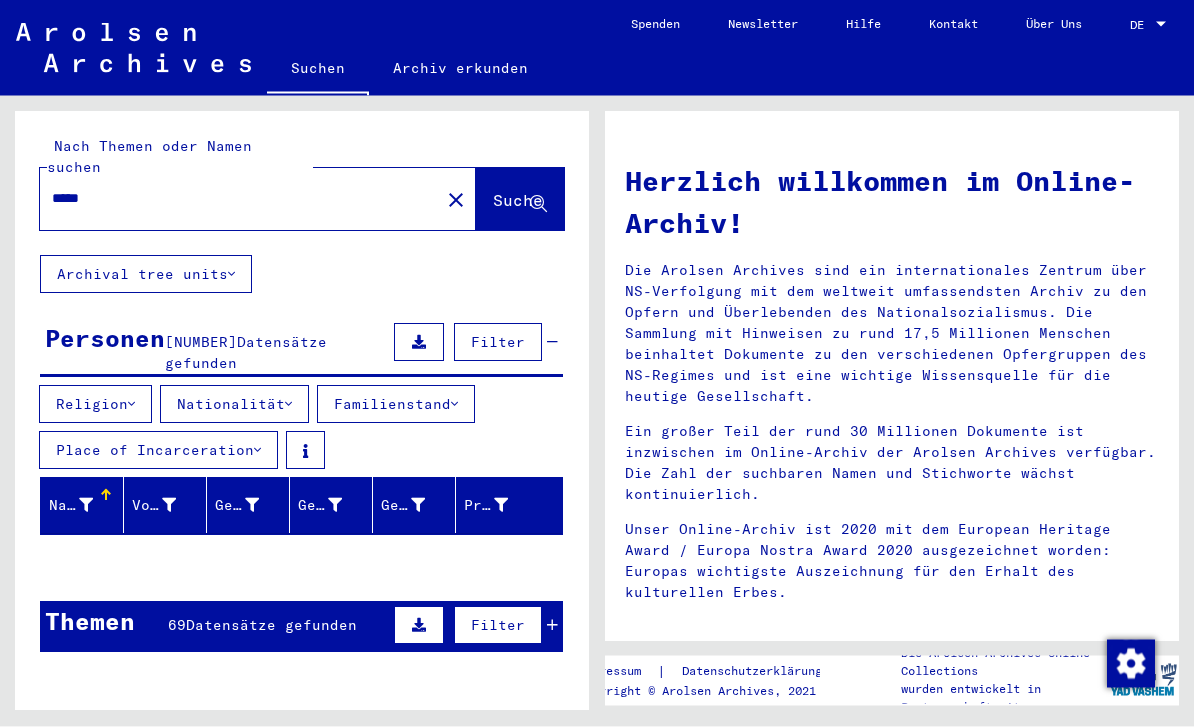 scroll, scrollTop: 0, scrollLeft: 0, axis: both 